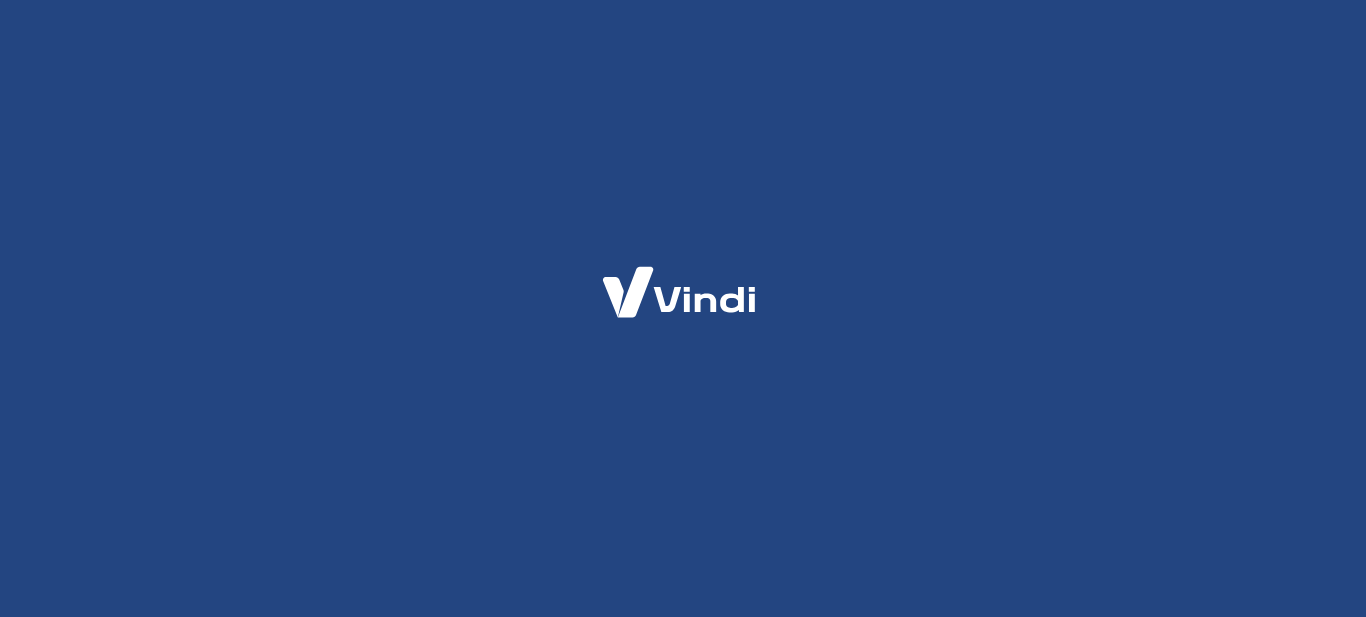 scroll, scrollTop: 0, scrollLeft: 0, axis: both 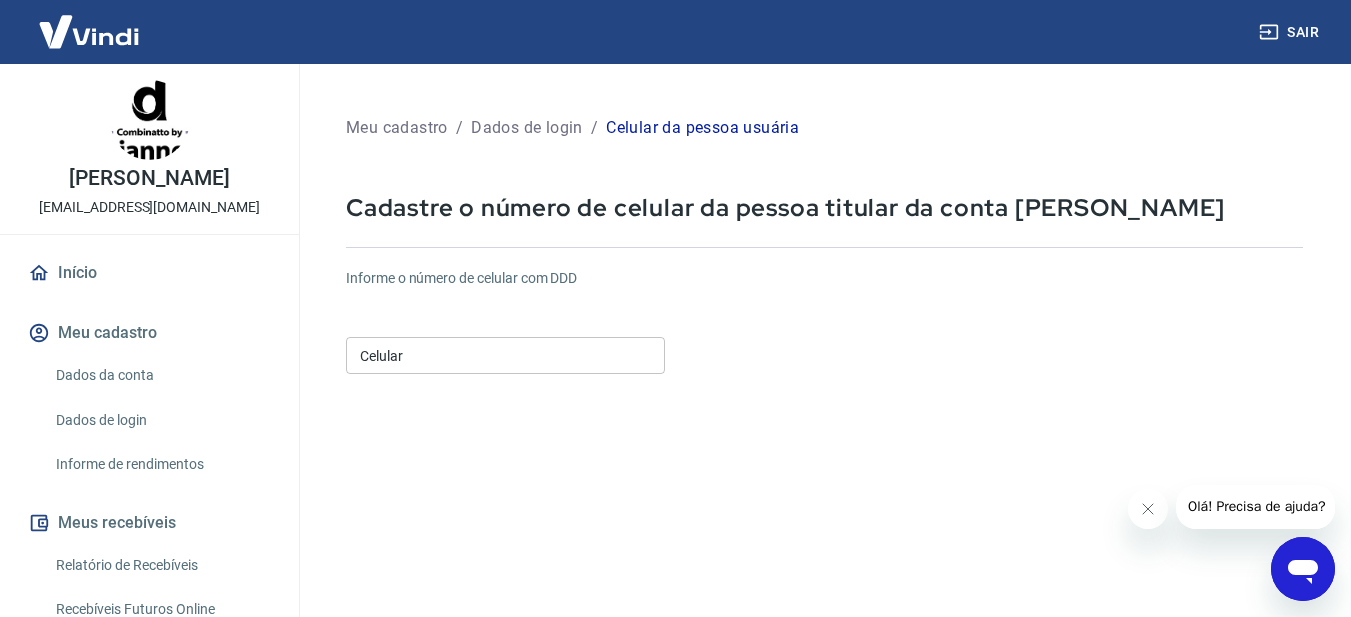 click on "Celular" at bounding box center (505, 355) 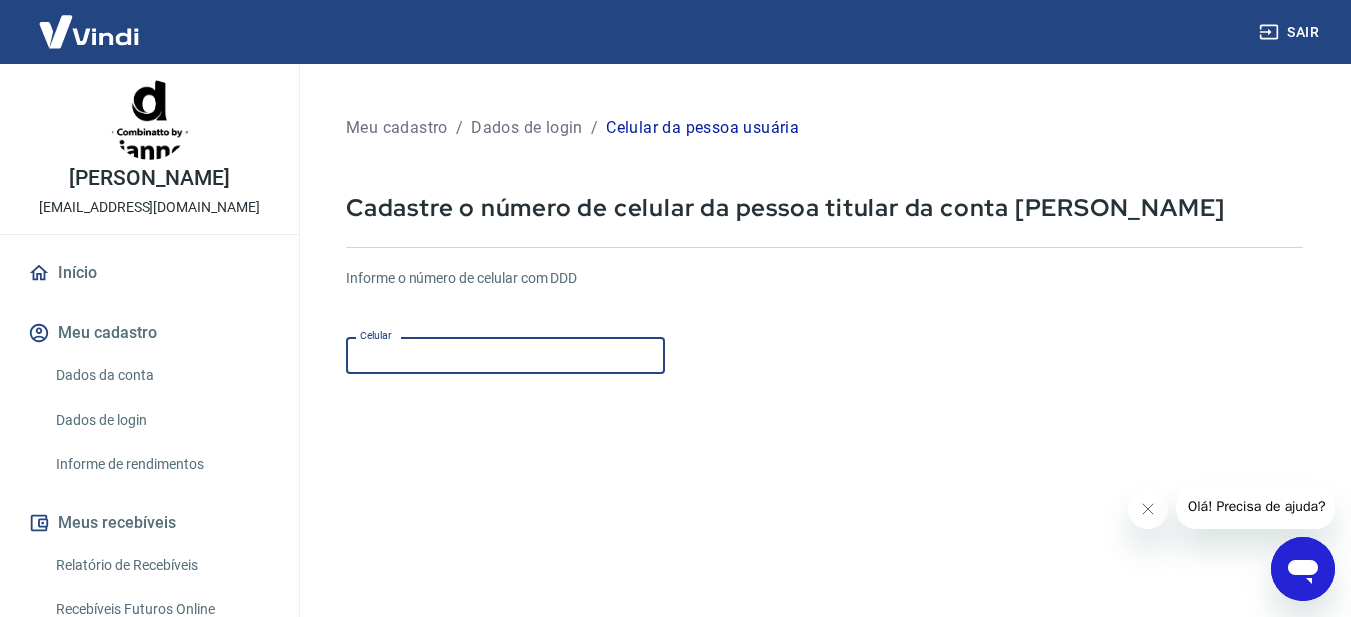 type on "[PHONE_NUMBER]" 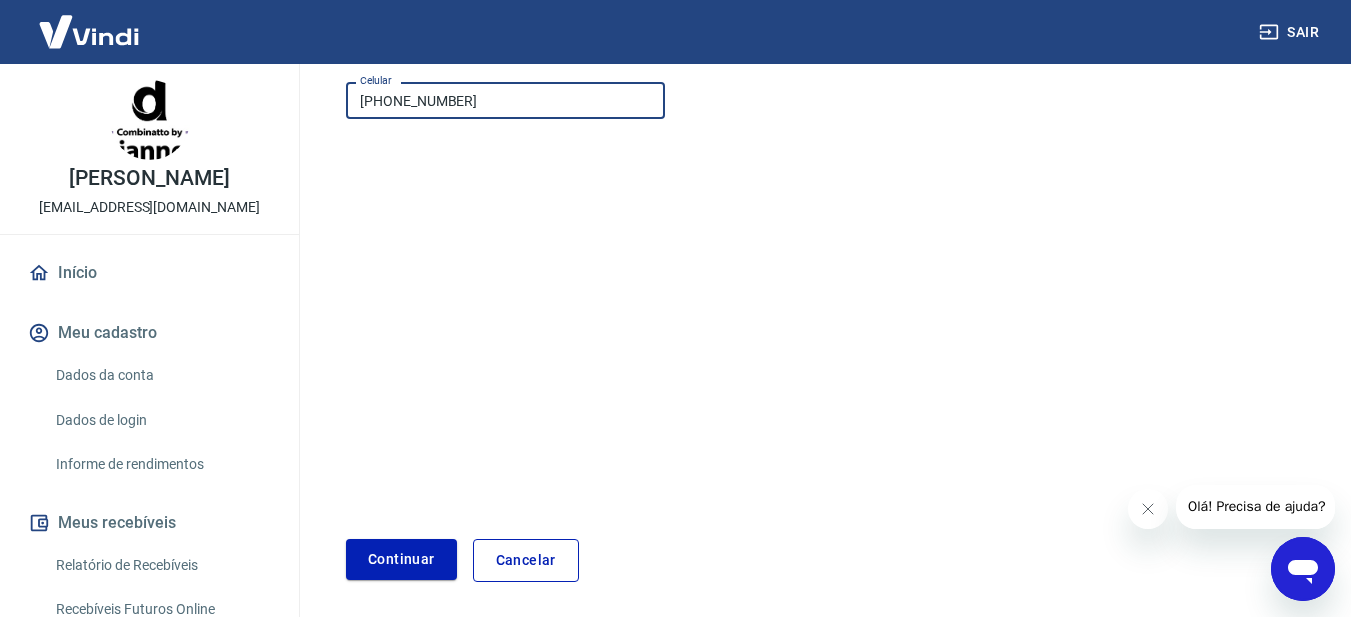scroll, scrollTop: 300, scrollLeft: 0, axis: vertical 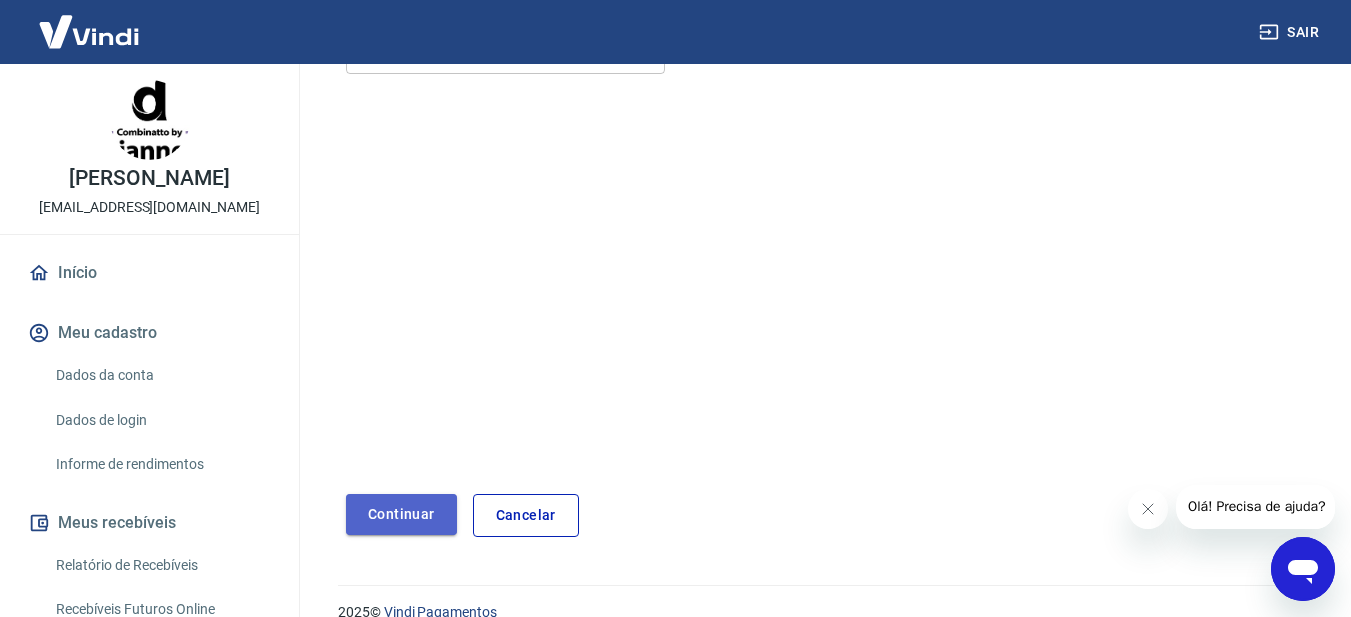 click on "Continuar" at bounding box center (401, 514) 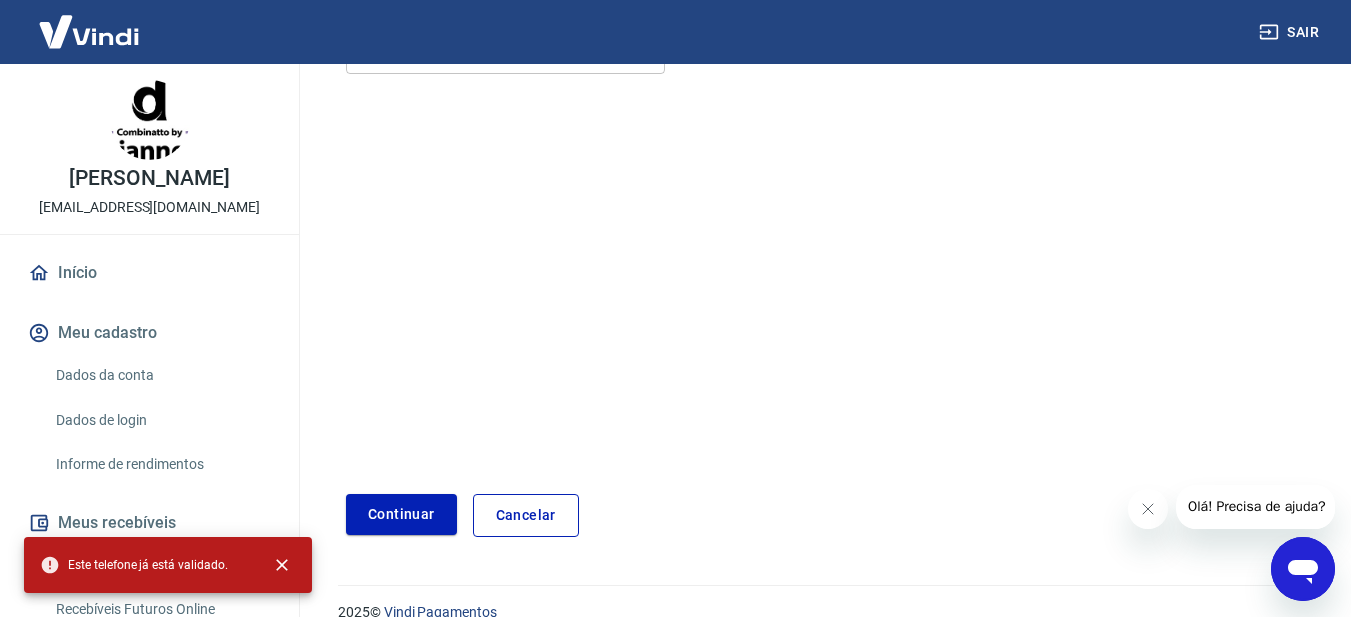 click on "Cancelar" at bounding box center (526, 515) 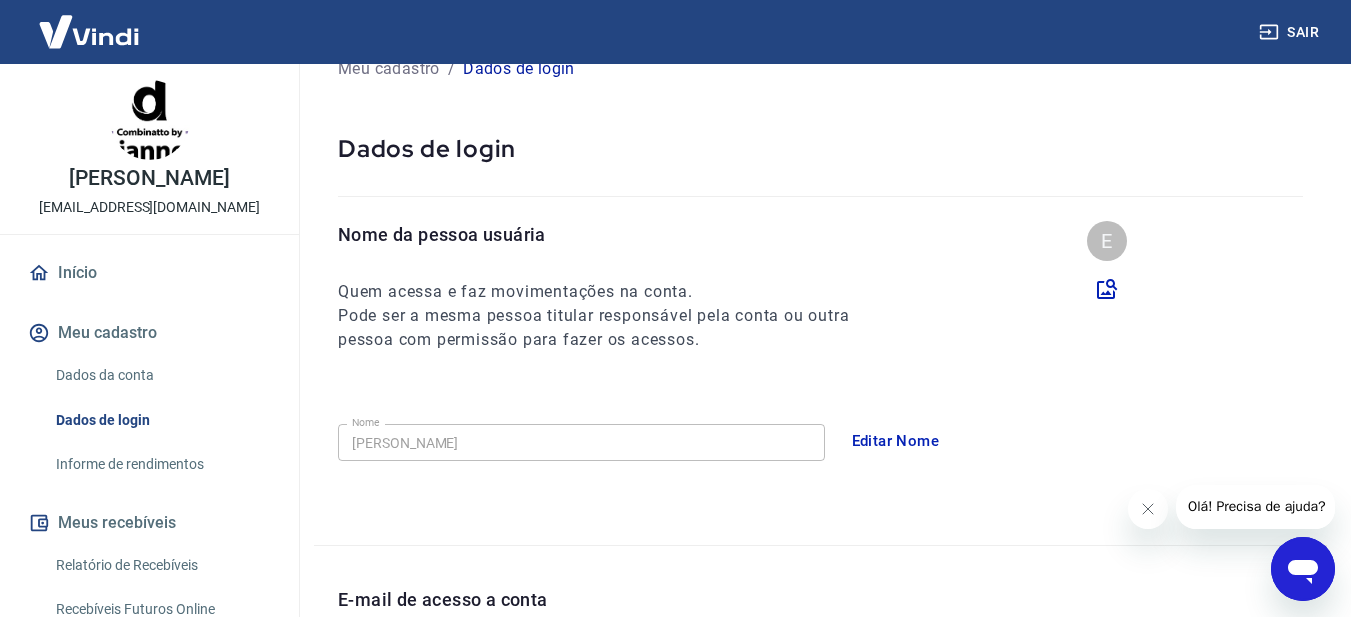 scroll, scrollTop: 0, scrollLeft: 0, axis: both 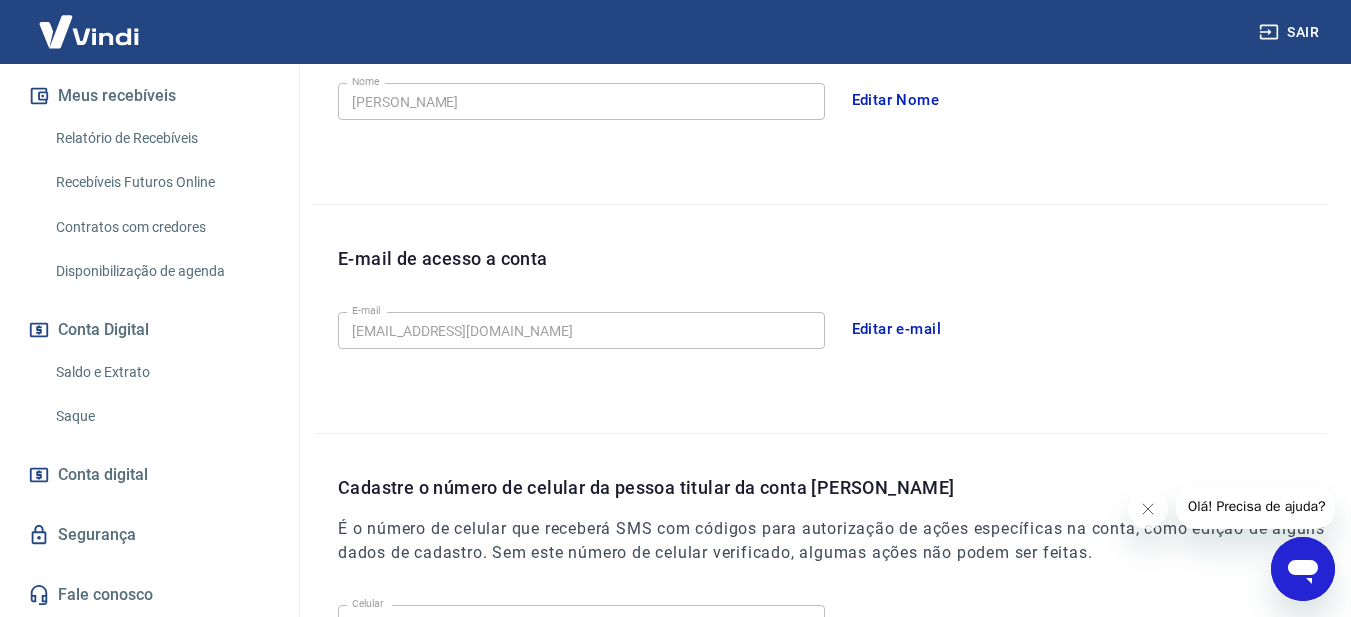 click on "Fale conosco" at bounding box center [149, 595] 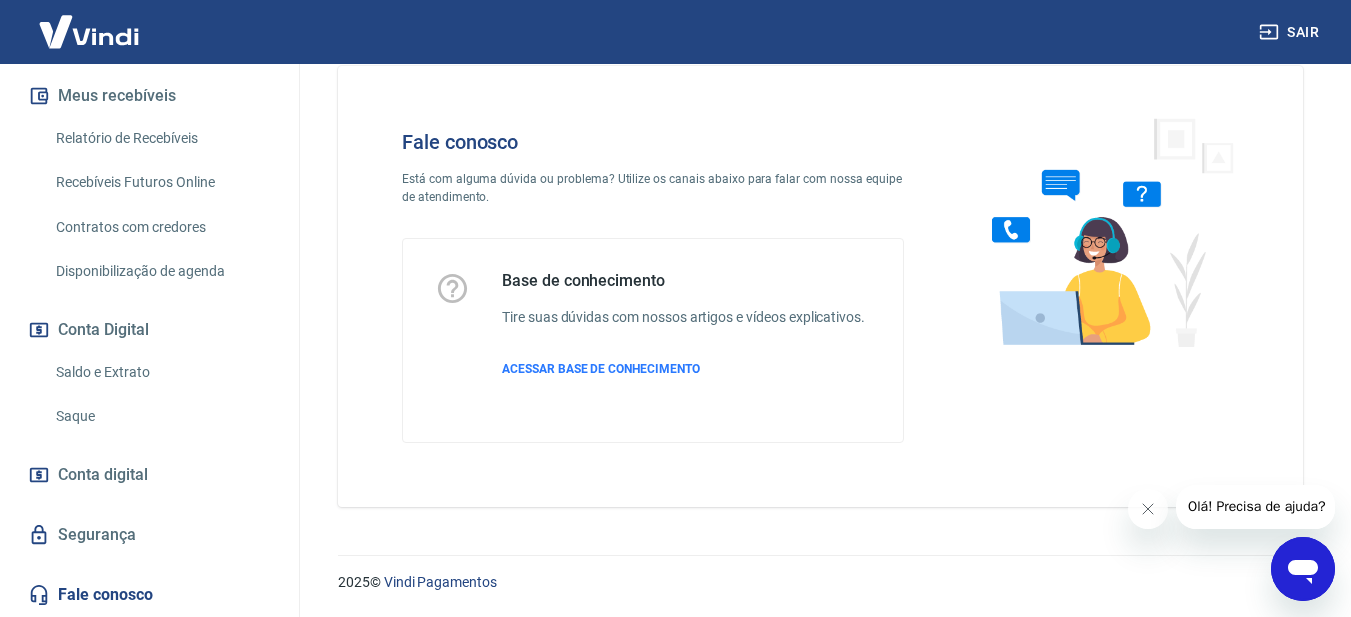scroll, scrollTop: 38, scrollLeft: 0, axis: vertical 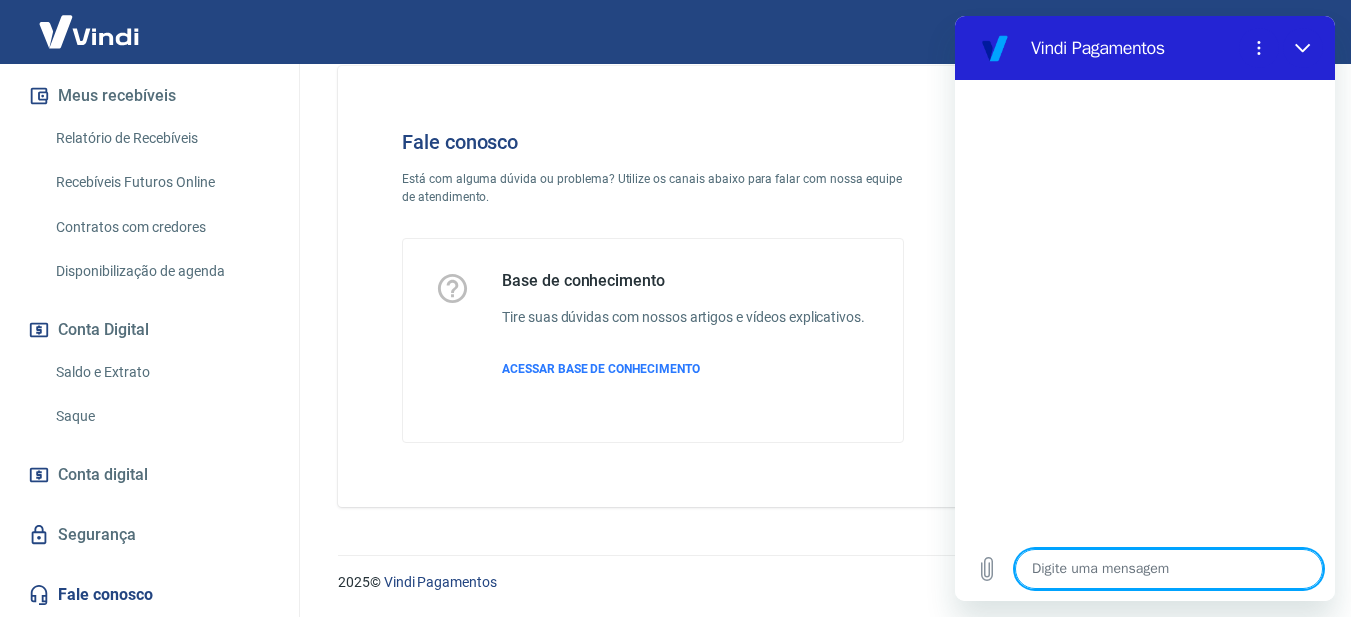 type on "q" 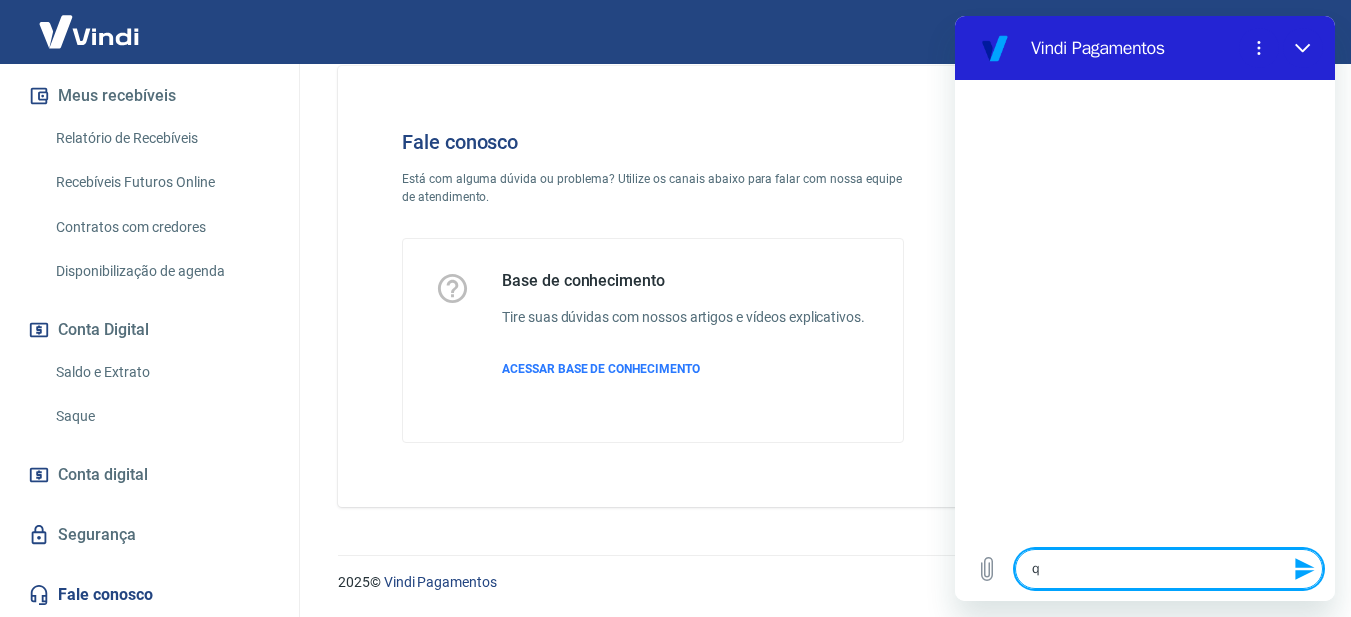 type on "qu" 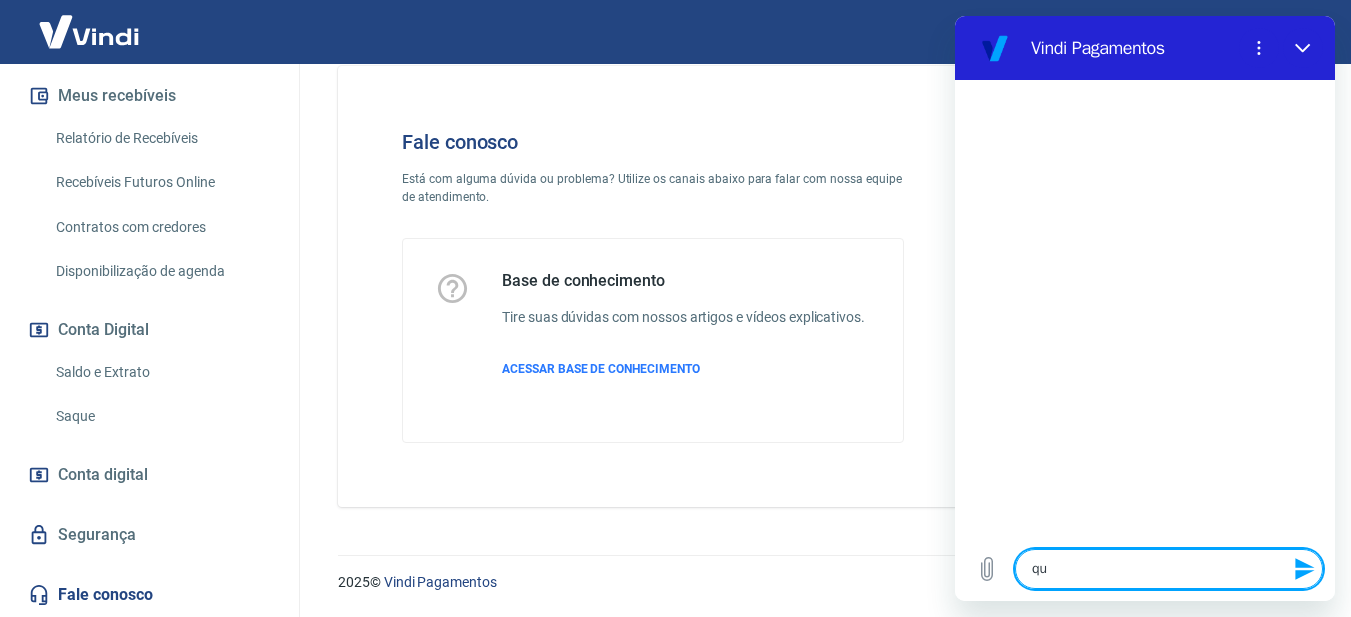 type on "qua" 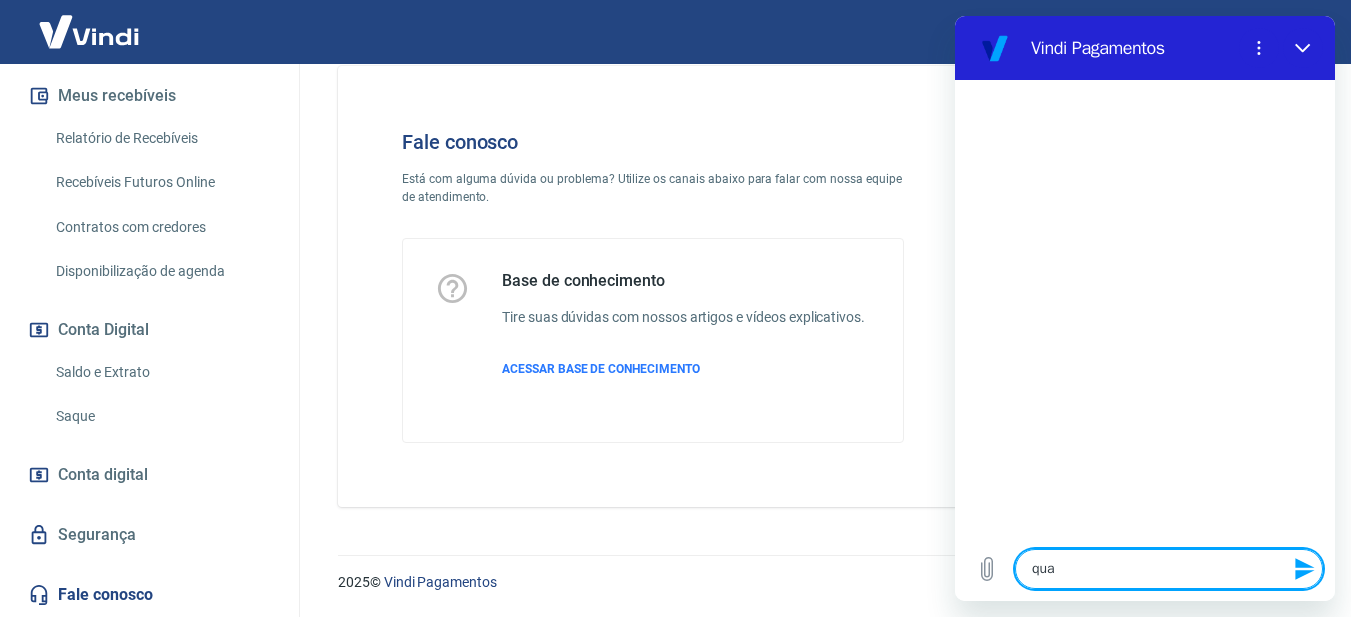 type on "quan" 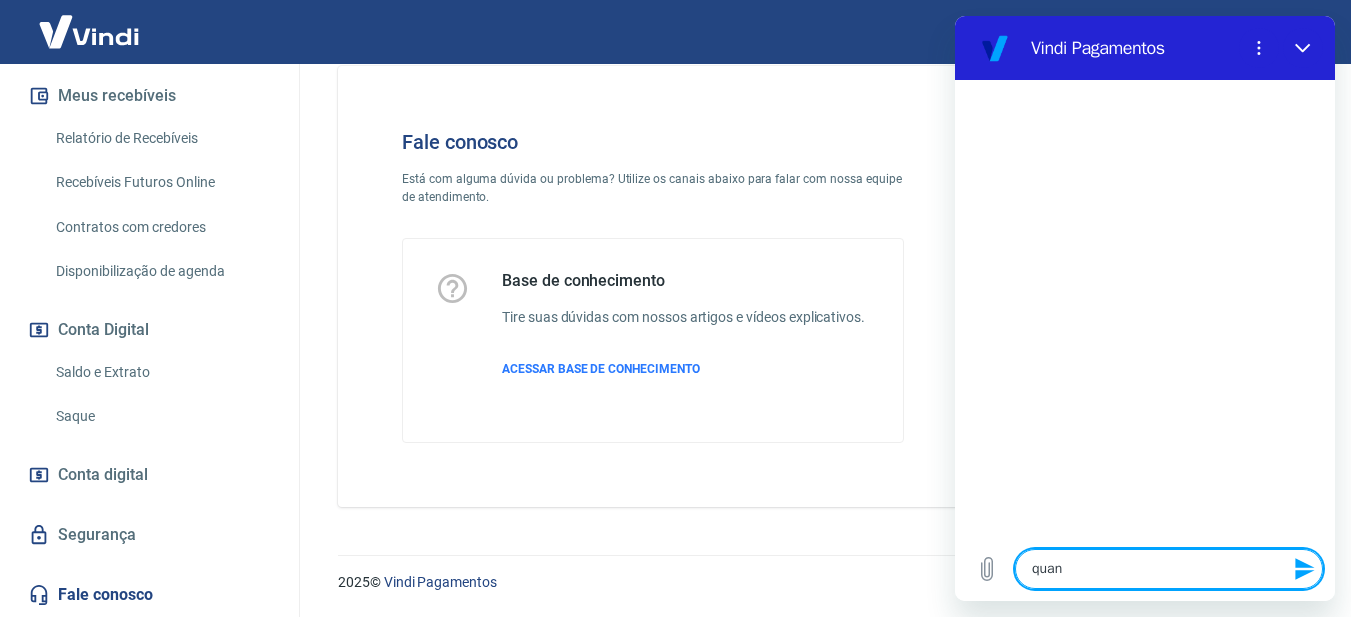 type on "x" 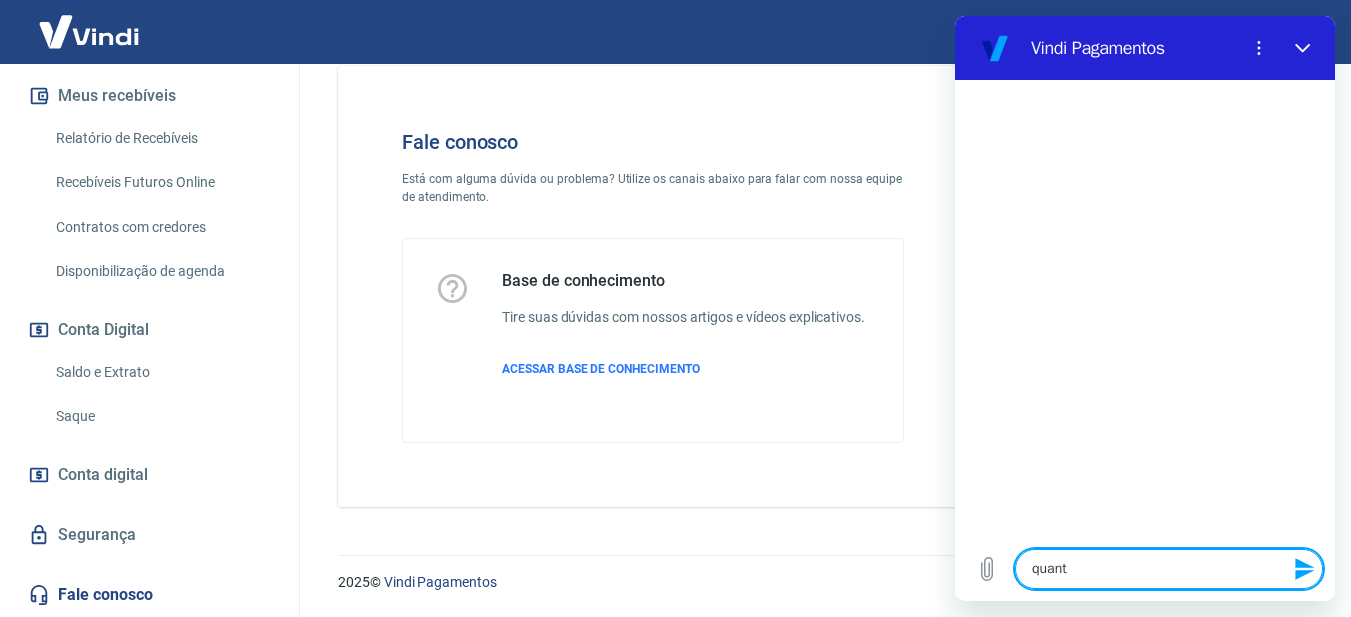 type on "quanto" 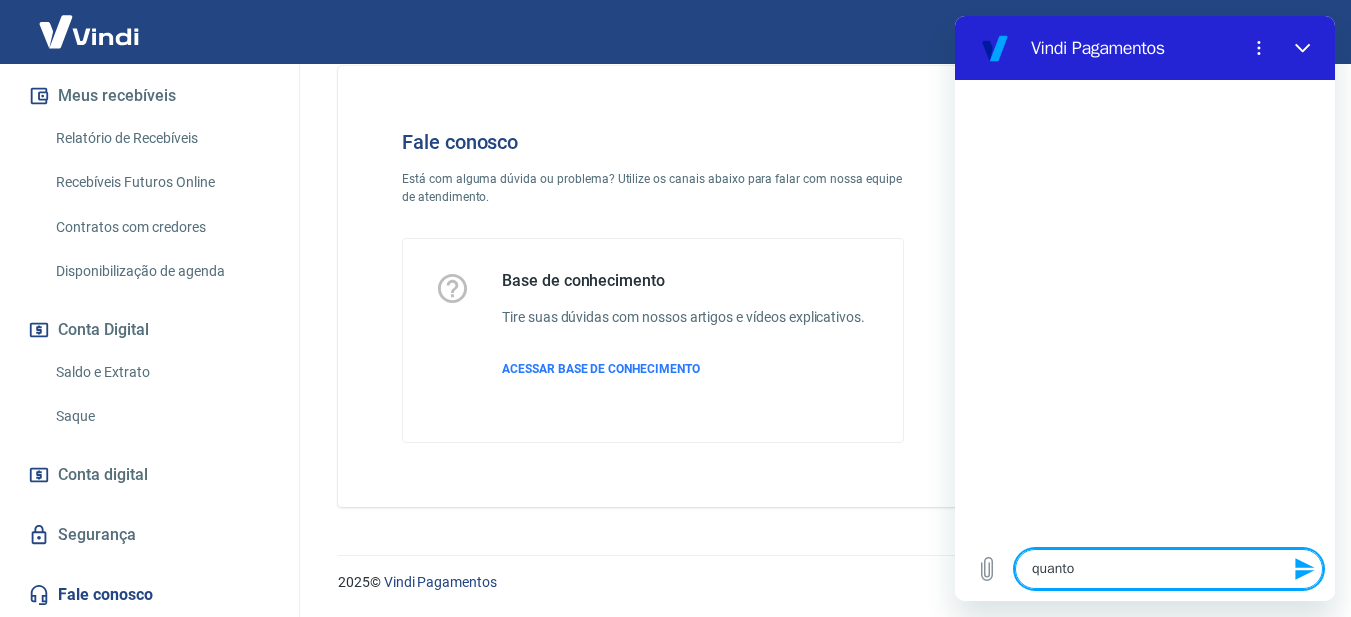 type on "quanto" 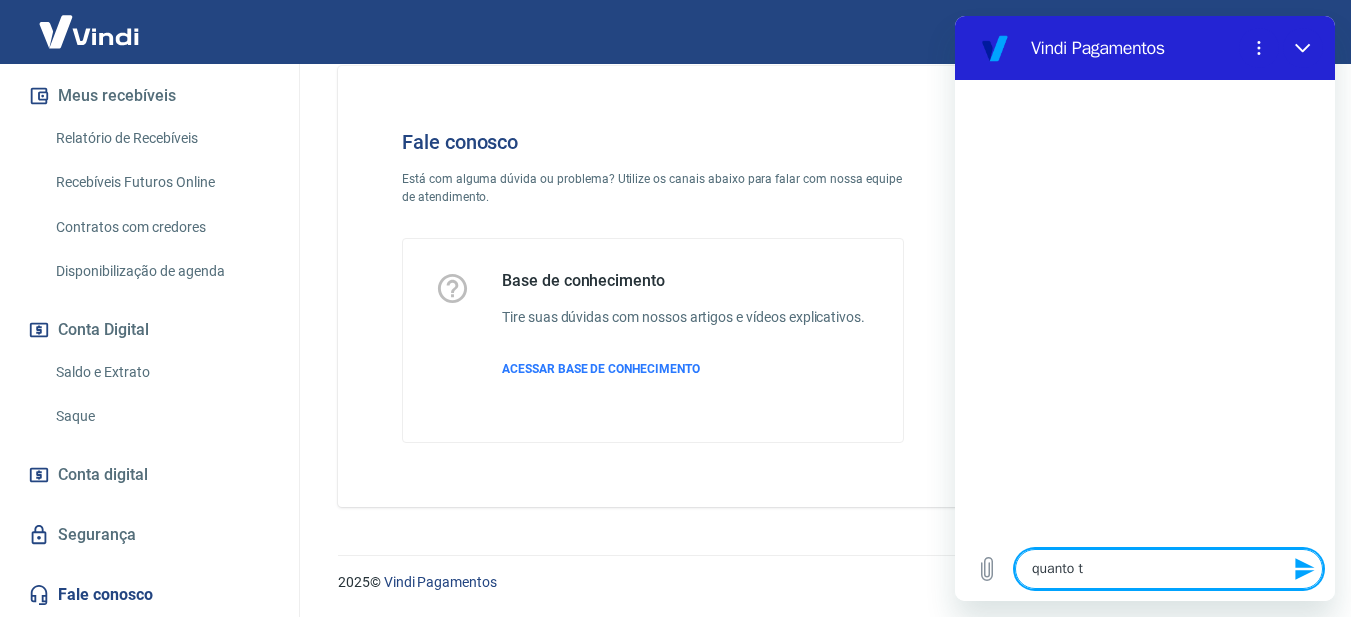 type on "quanto te" 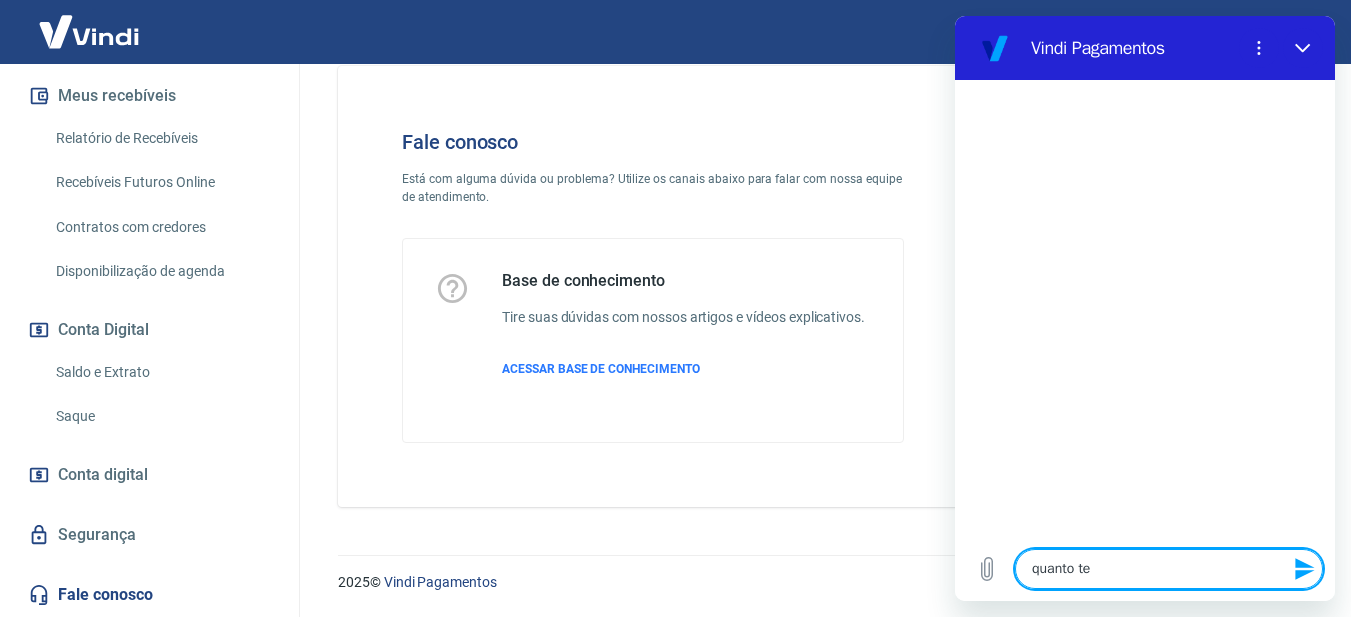 type on "quanto tem" 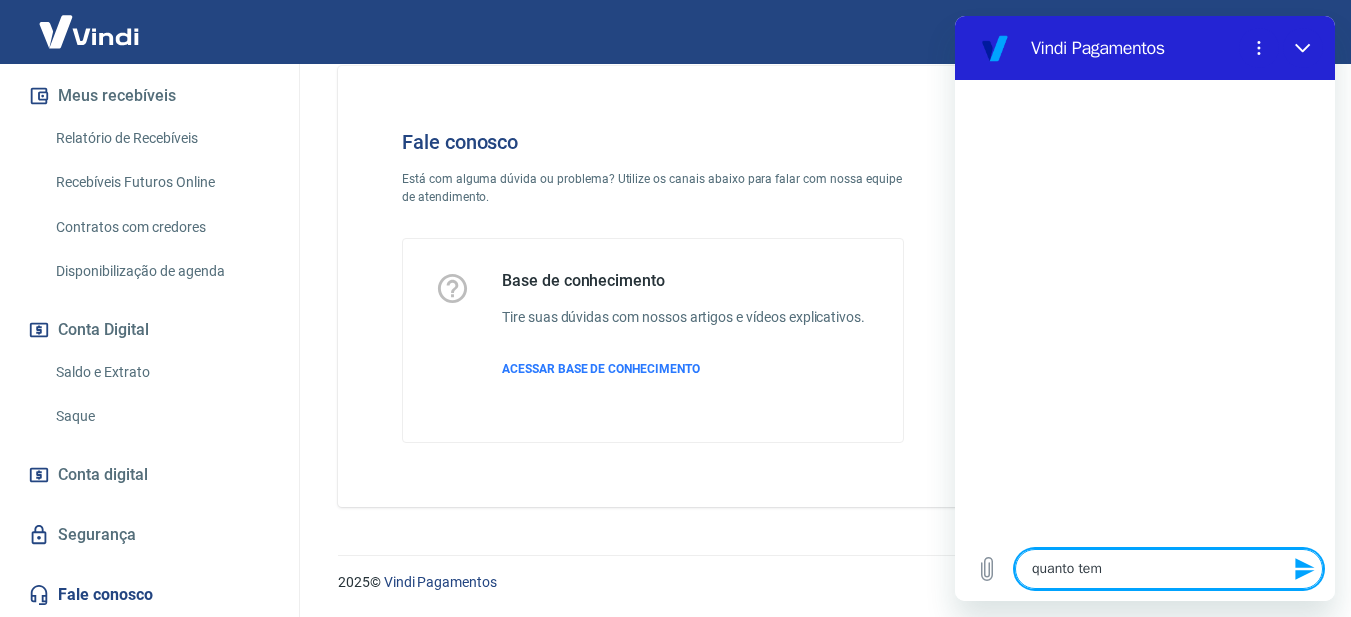 type on "quanto temp" 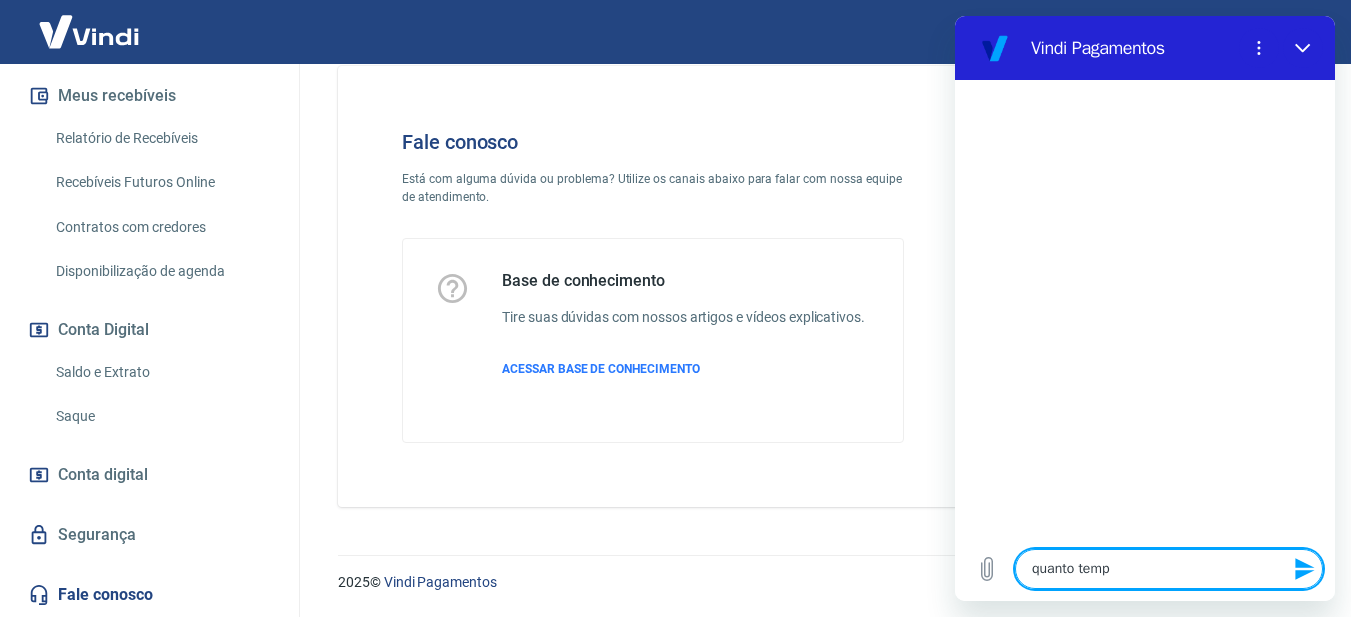 type on "quanto tempo" 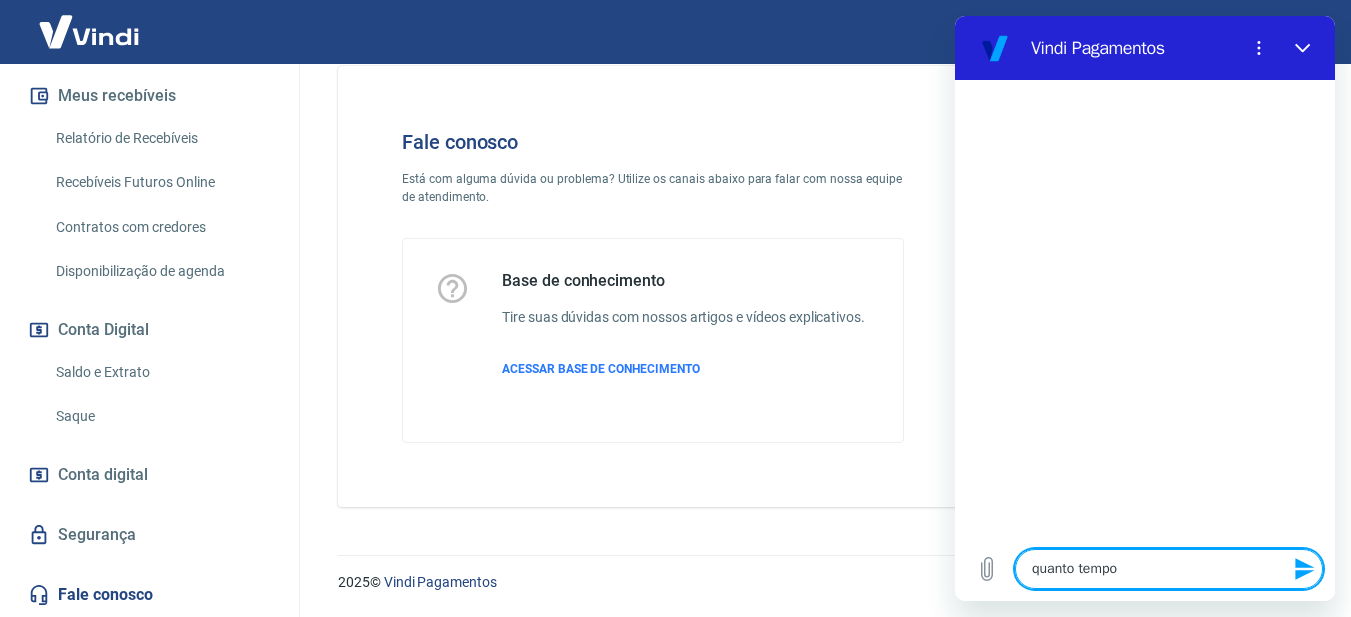 type on "quanto tempo" 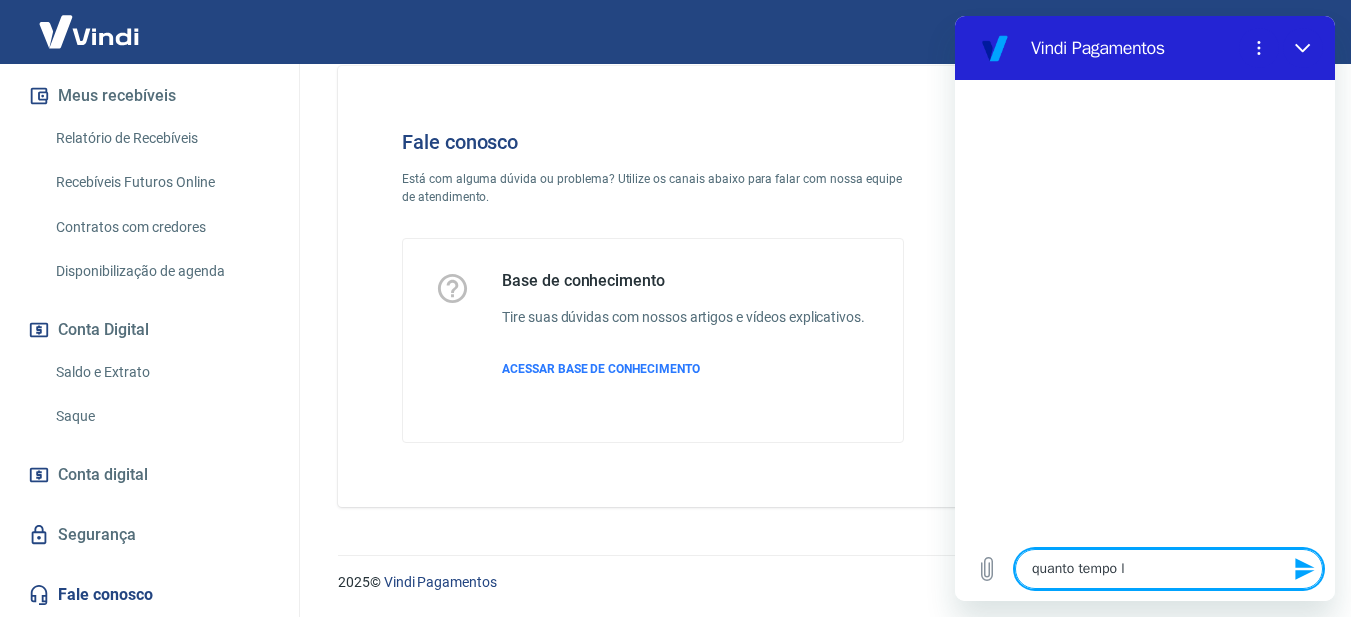 type on "quanto tempo le" 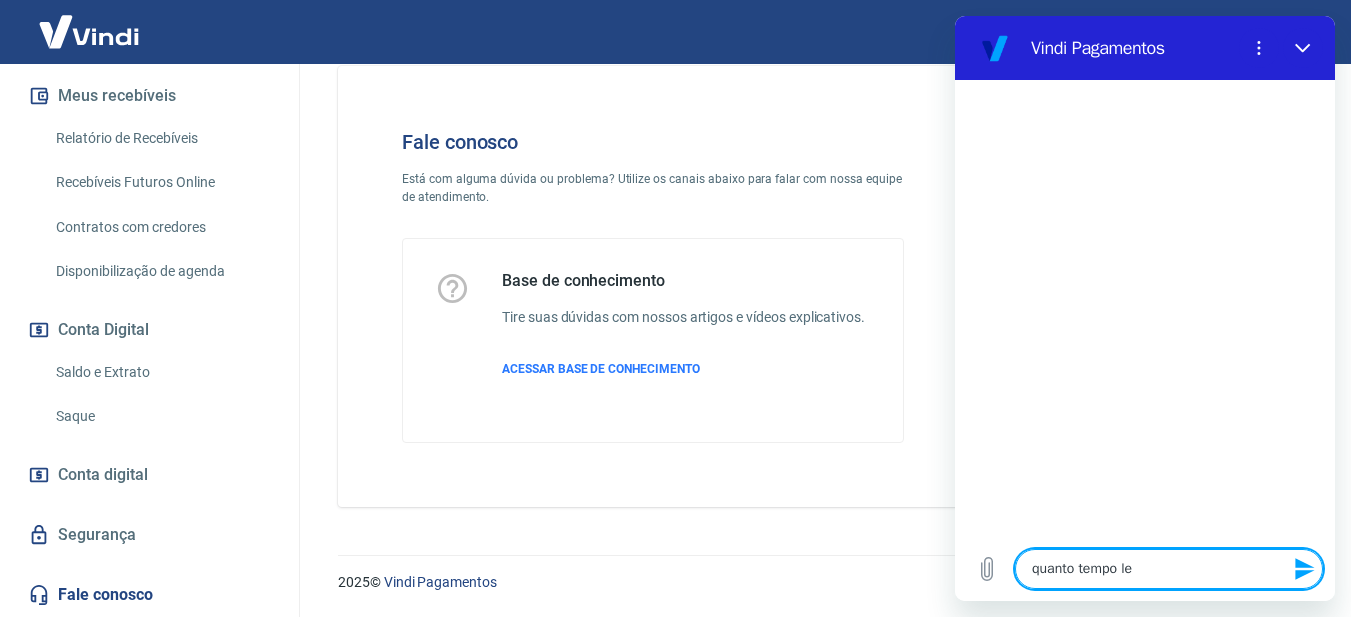 type on "quanto tempo lev" 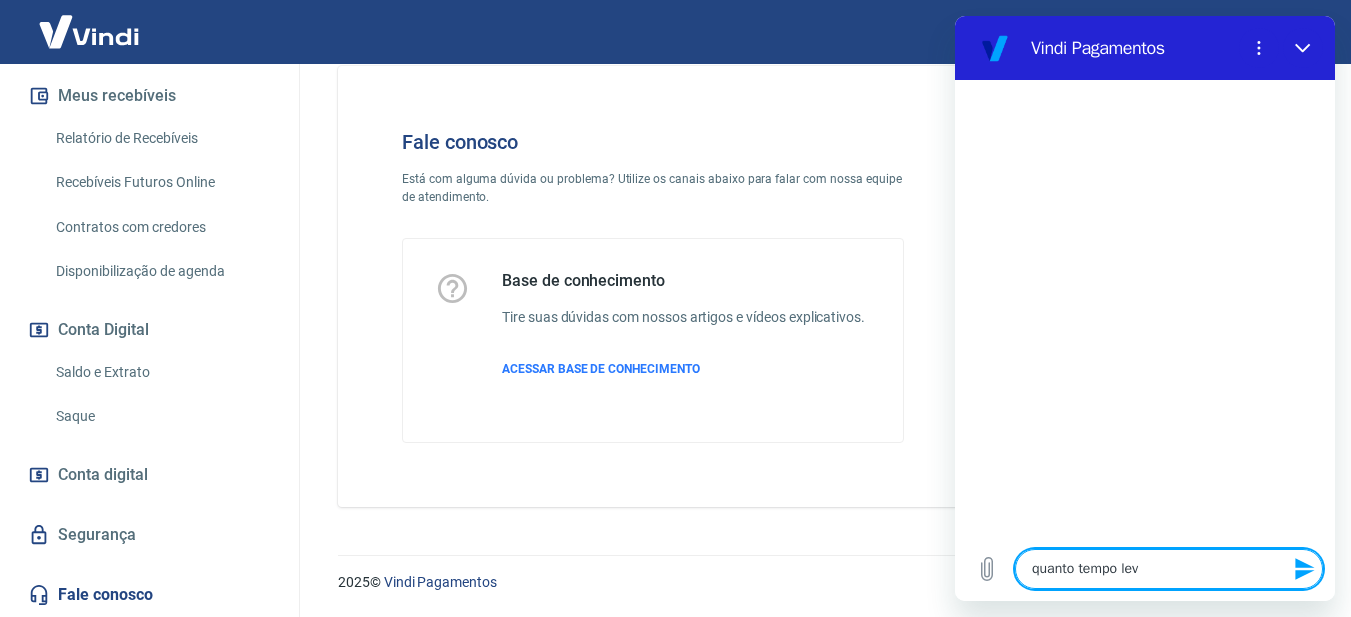 type on "quanto tempo leva" 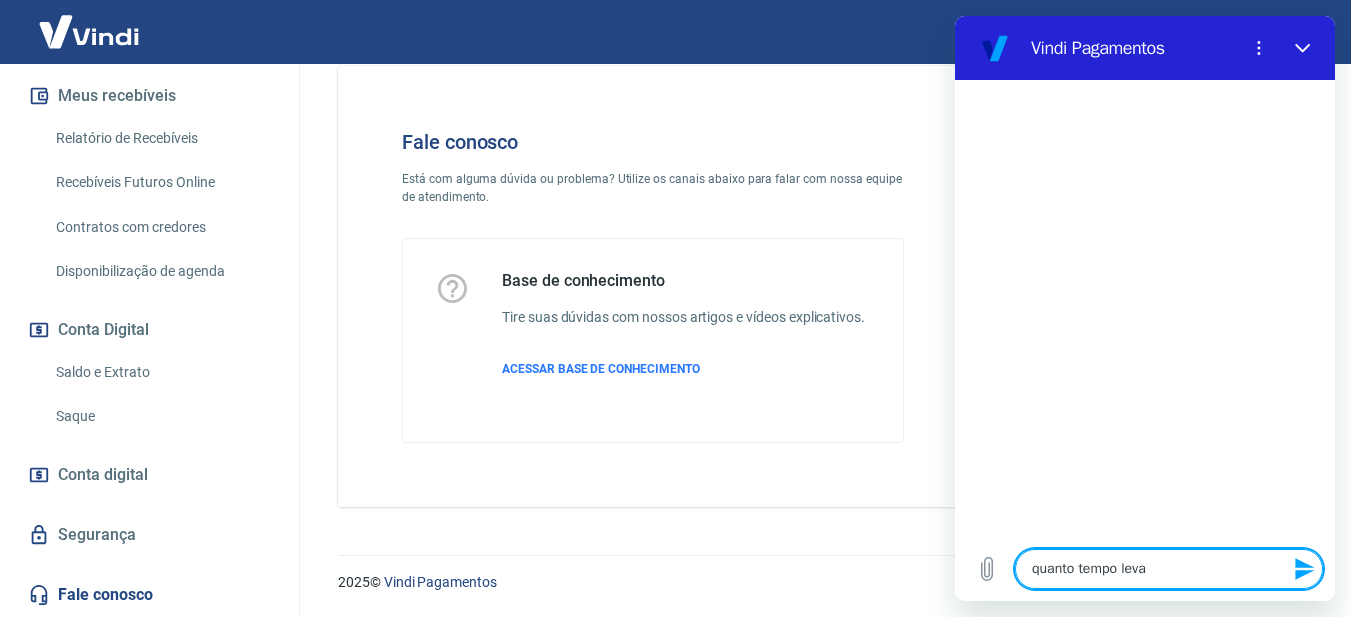 type on "quanto tempo leva" 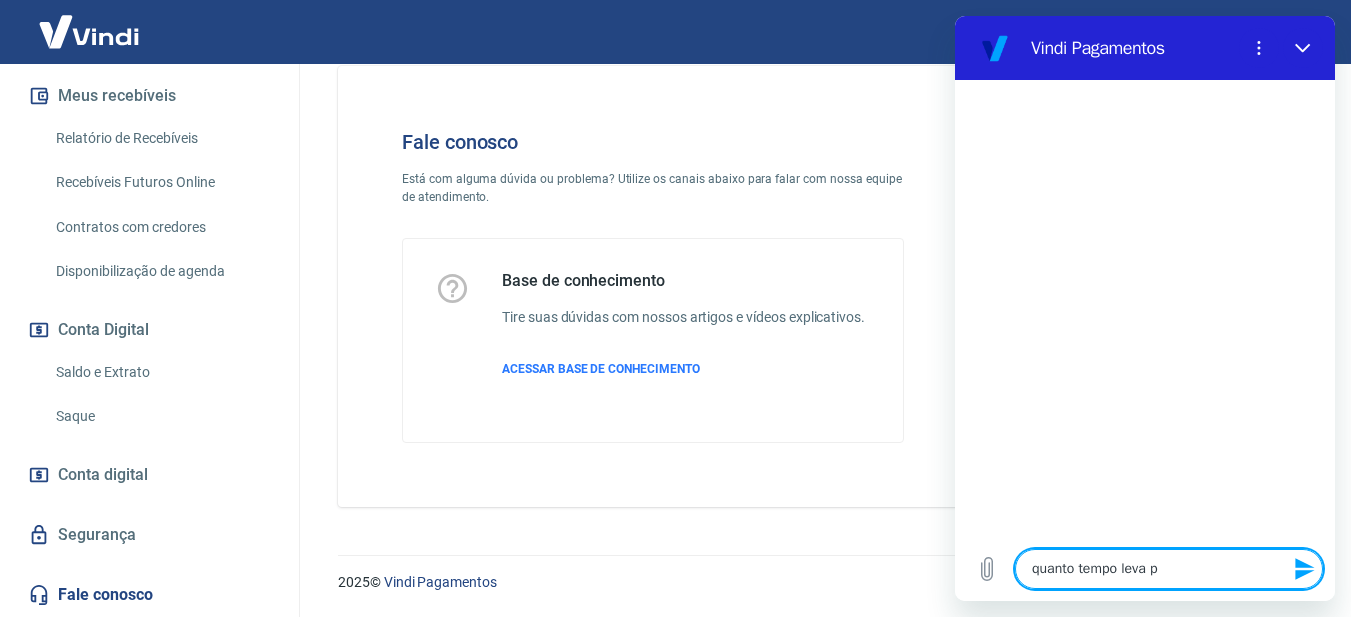 type on "quanto tempo leva pr" 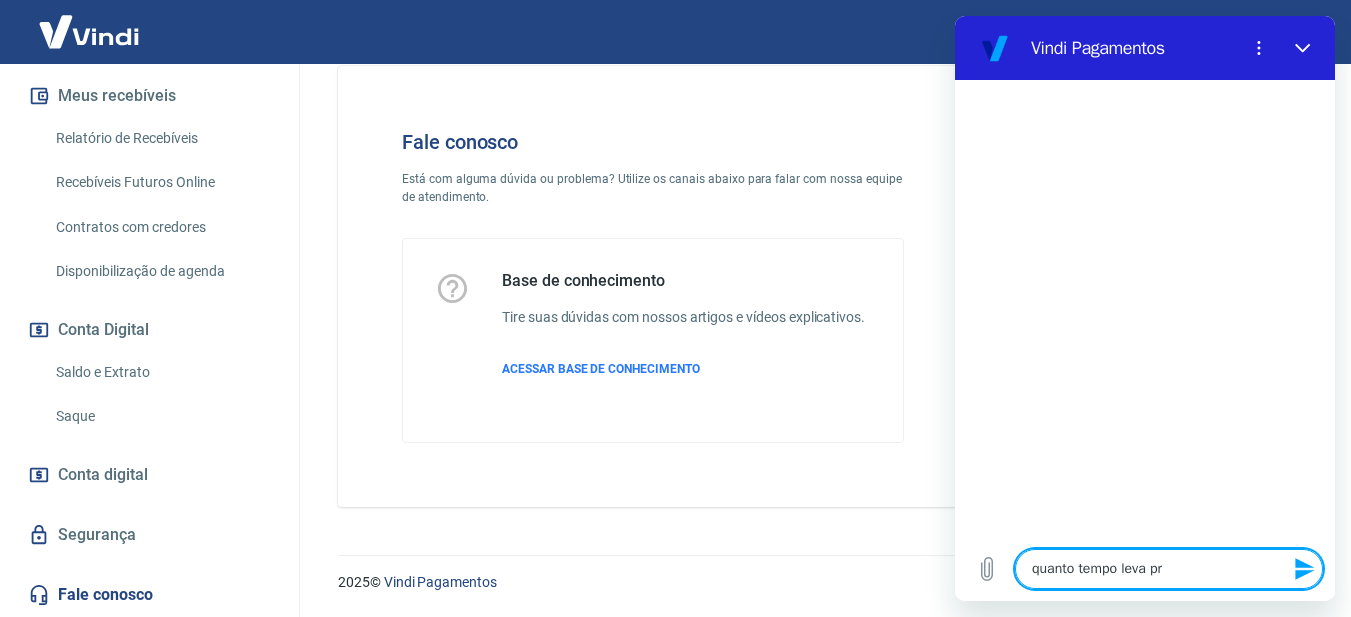 type on "quanto tempo leva pra" 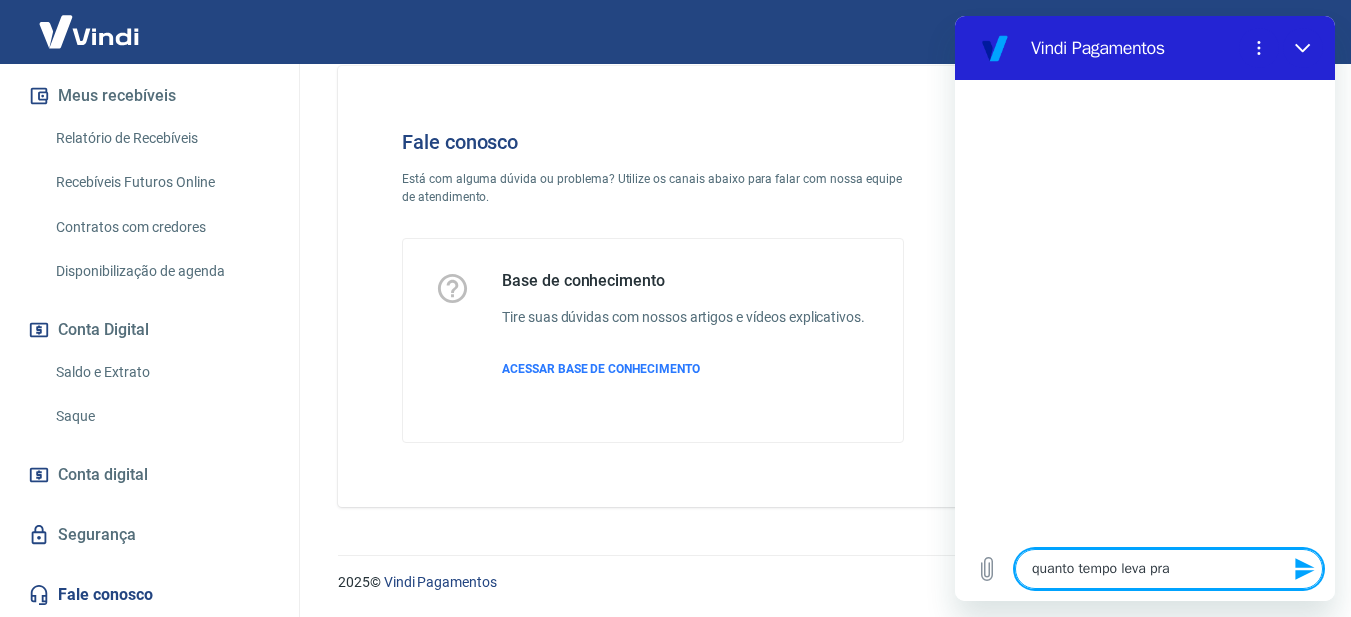 type on "quanto tempo leva pra" 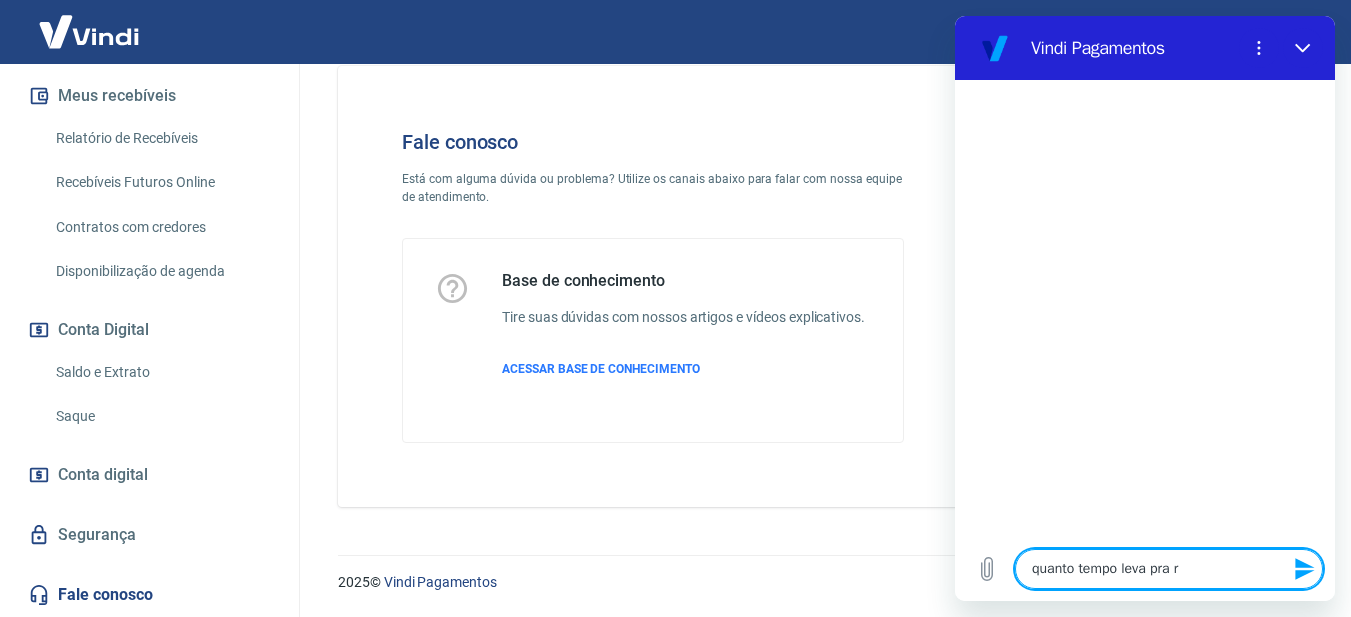 type on "quanto tempo leva pra re" 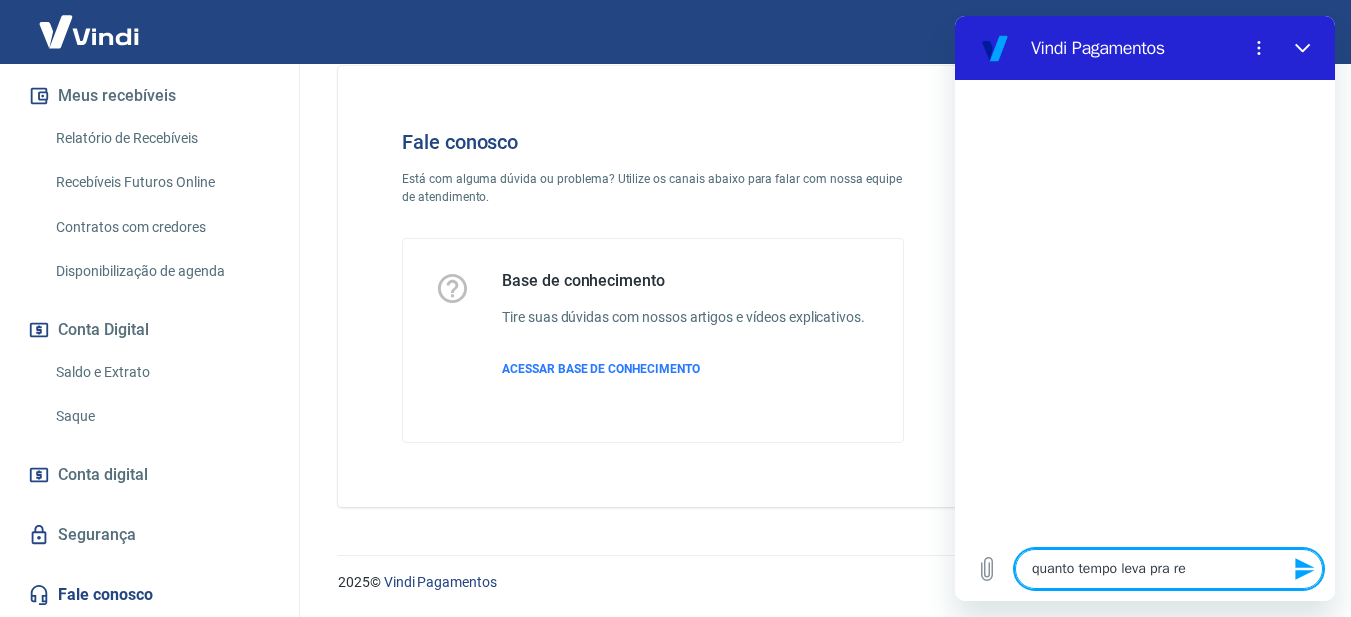 type on "quanto tempo leva pra res" 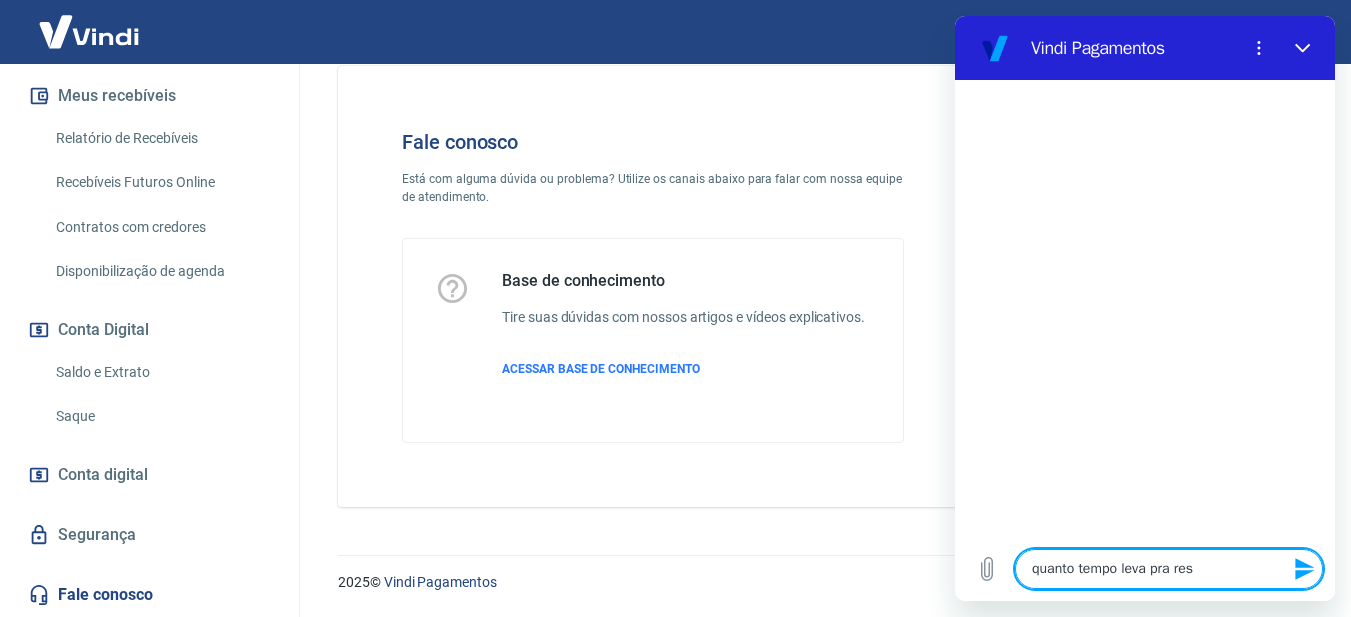 type on "quanto tempo leva pra reso" 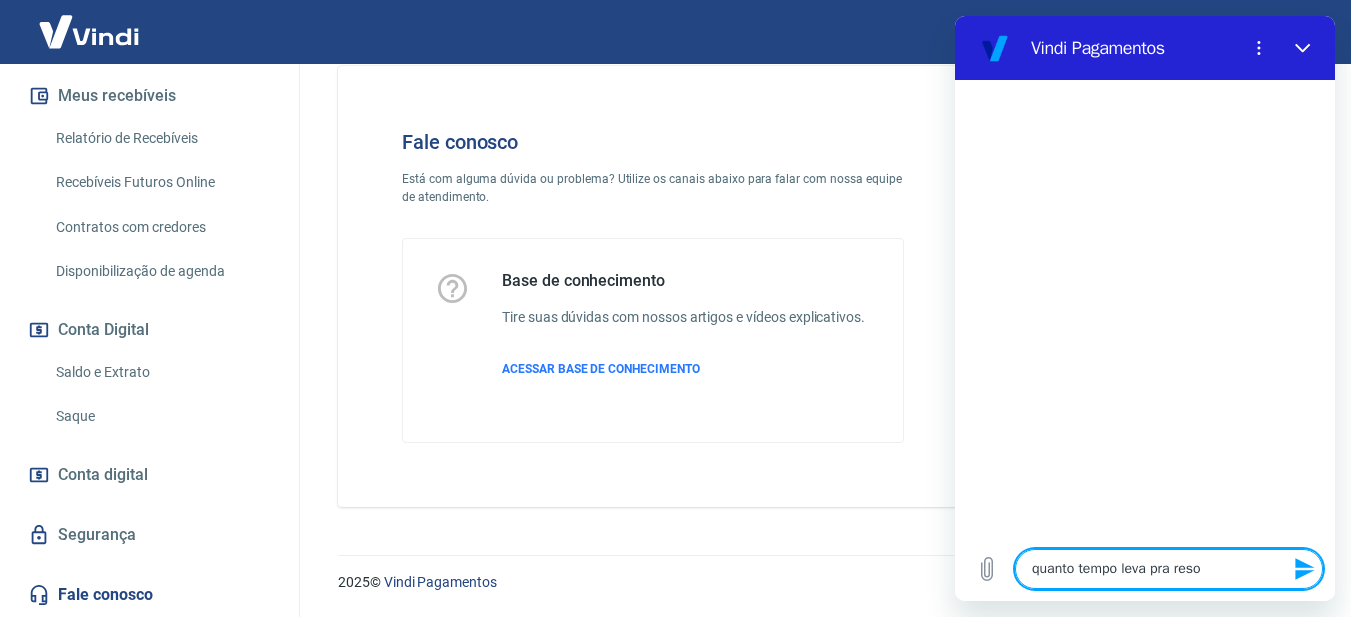 type on "quanto tempo leva pra resov" 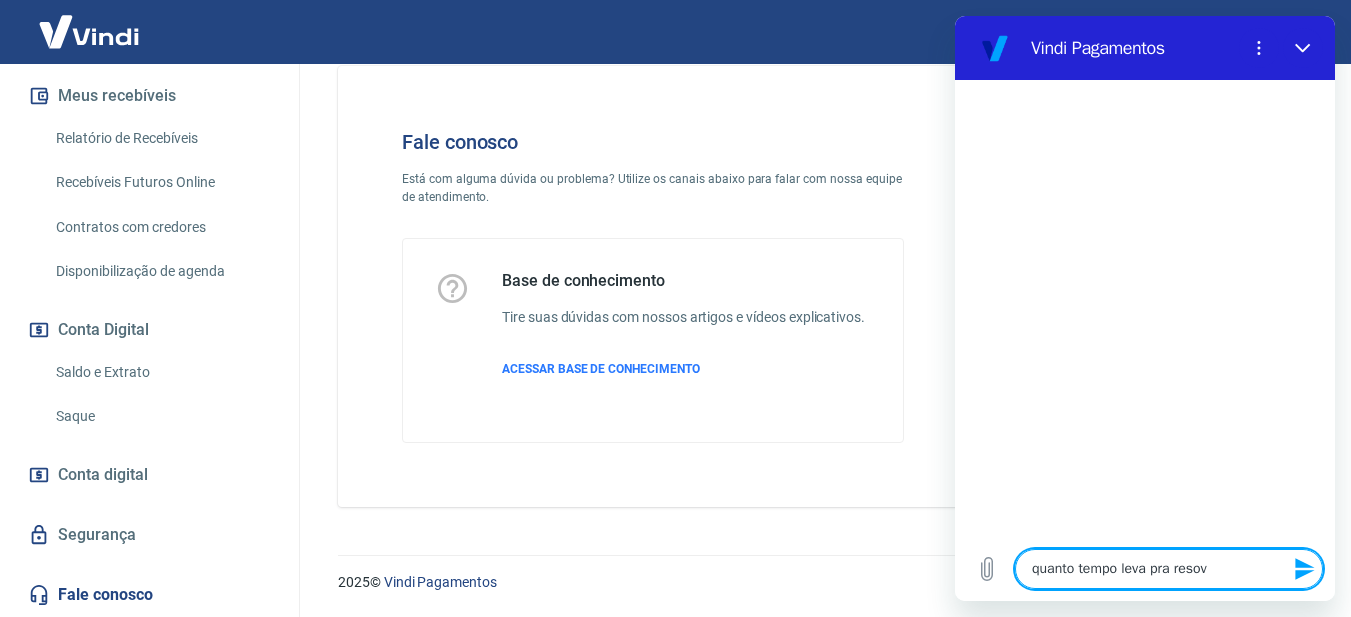 type on "quanto tempo leva pra resove" 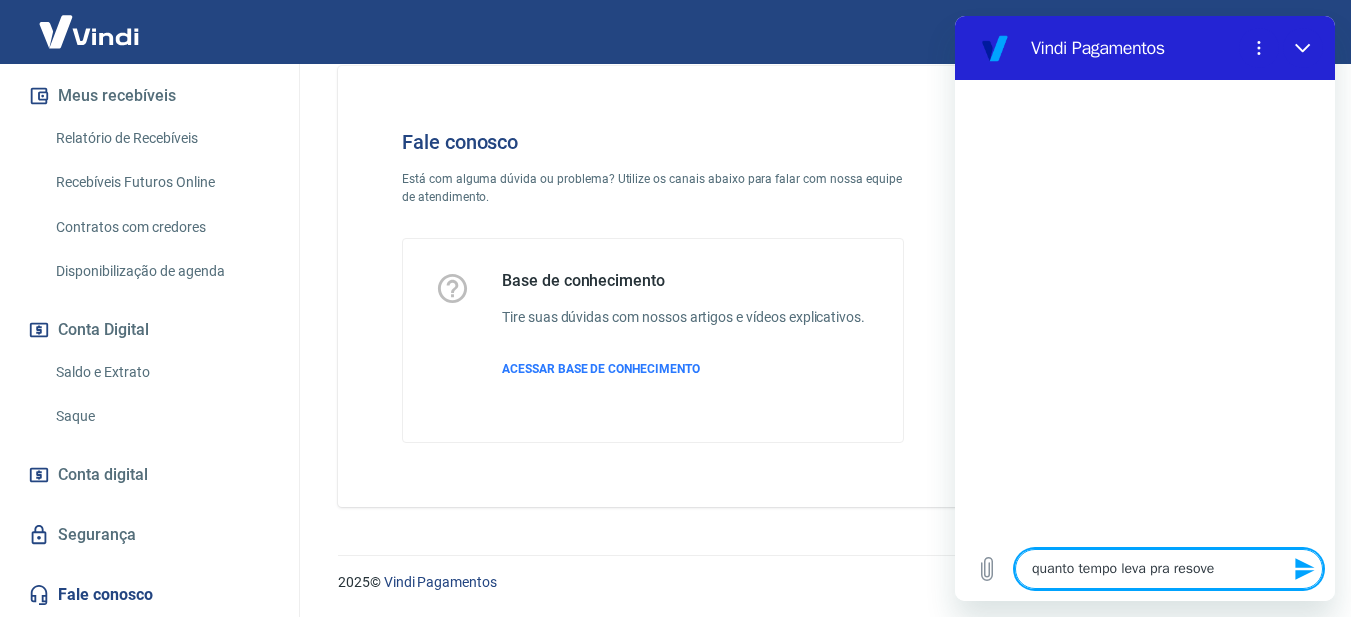 type on "quanto tempo leva pra resover" 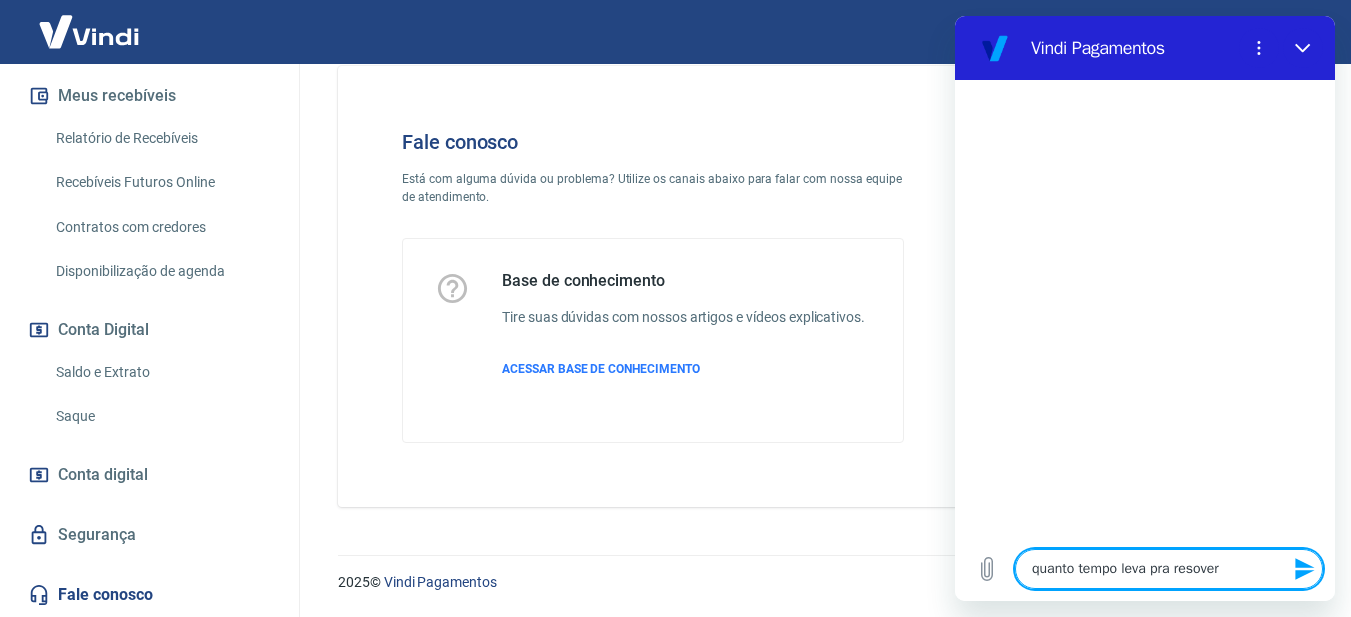 type on "quanto tempo leva pra resover" 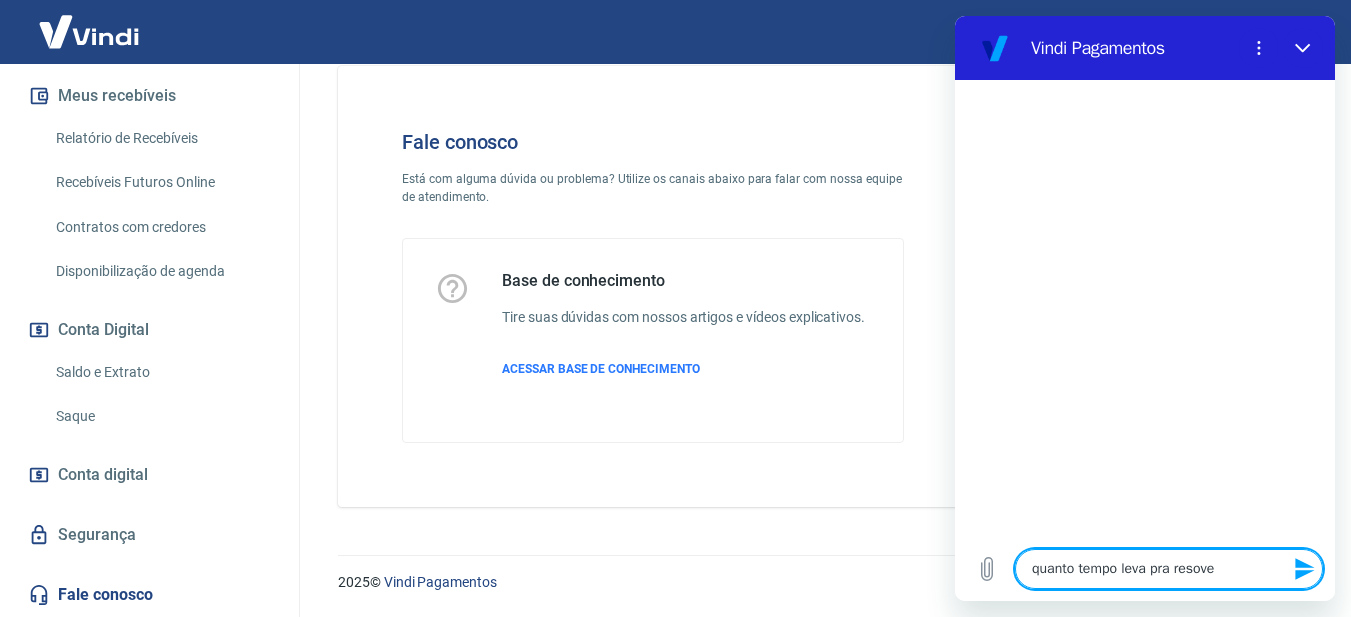 type on "quanto tempo leva pra resov" 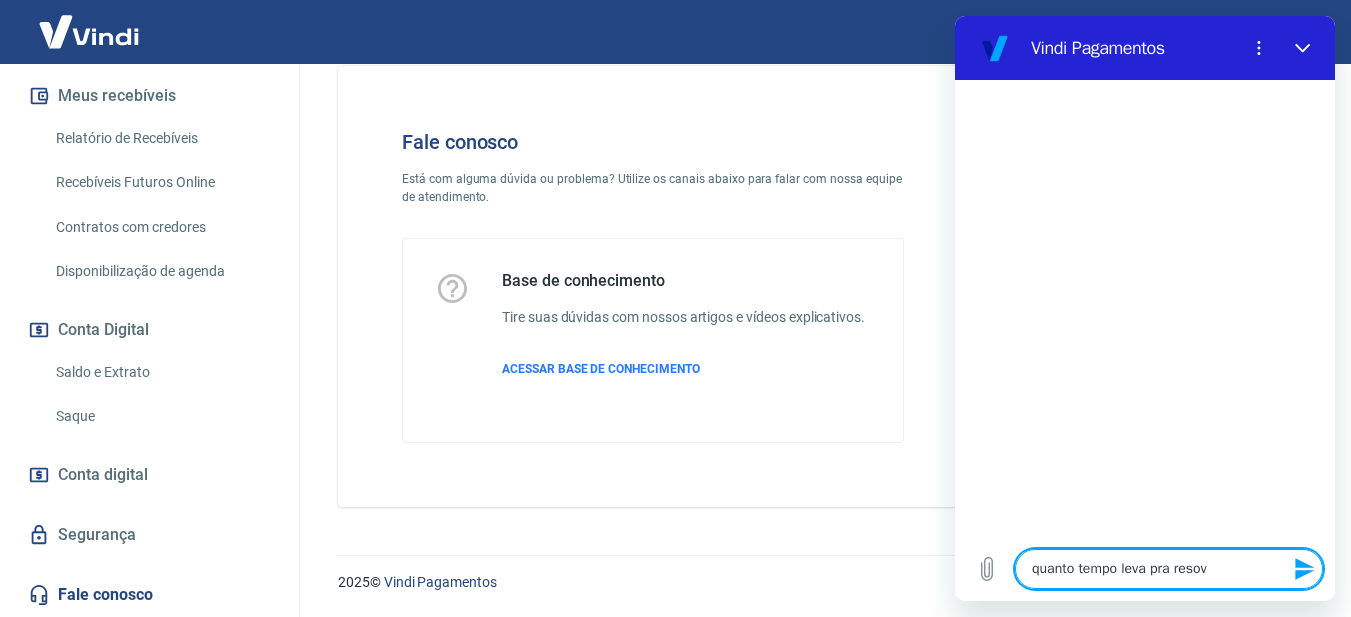 type on "quanto tempo leva pra reso" 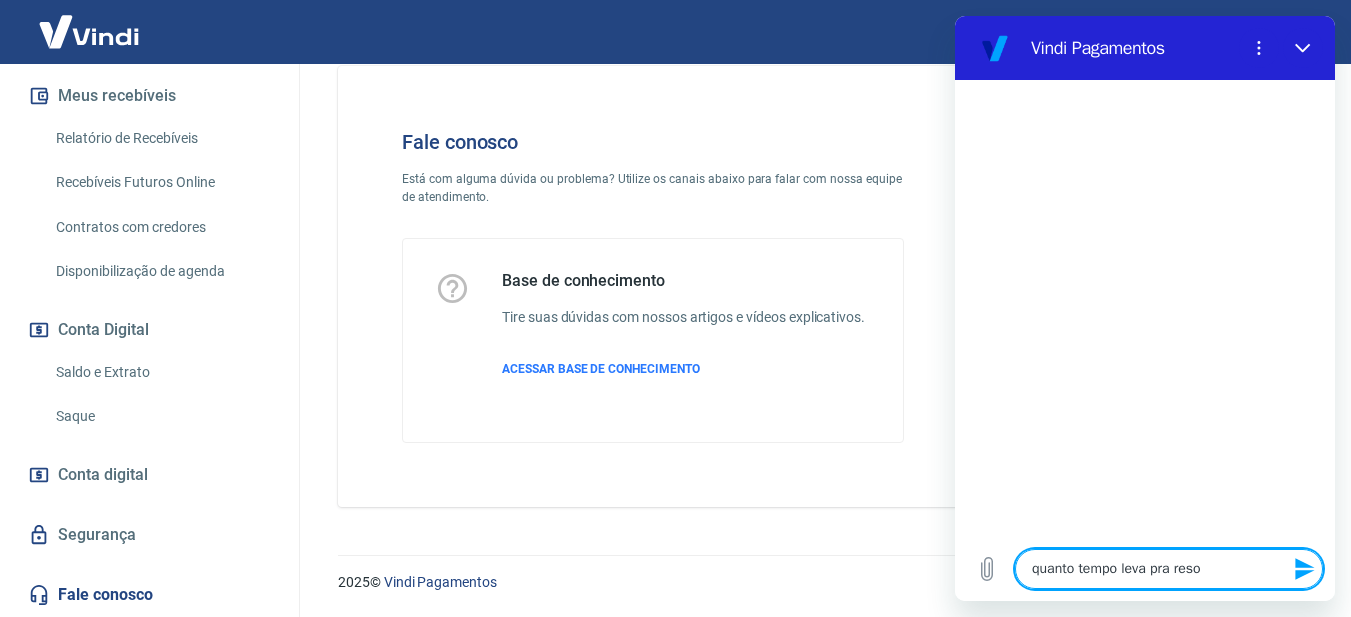 type on "quanto tempo leva pra resol" 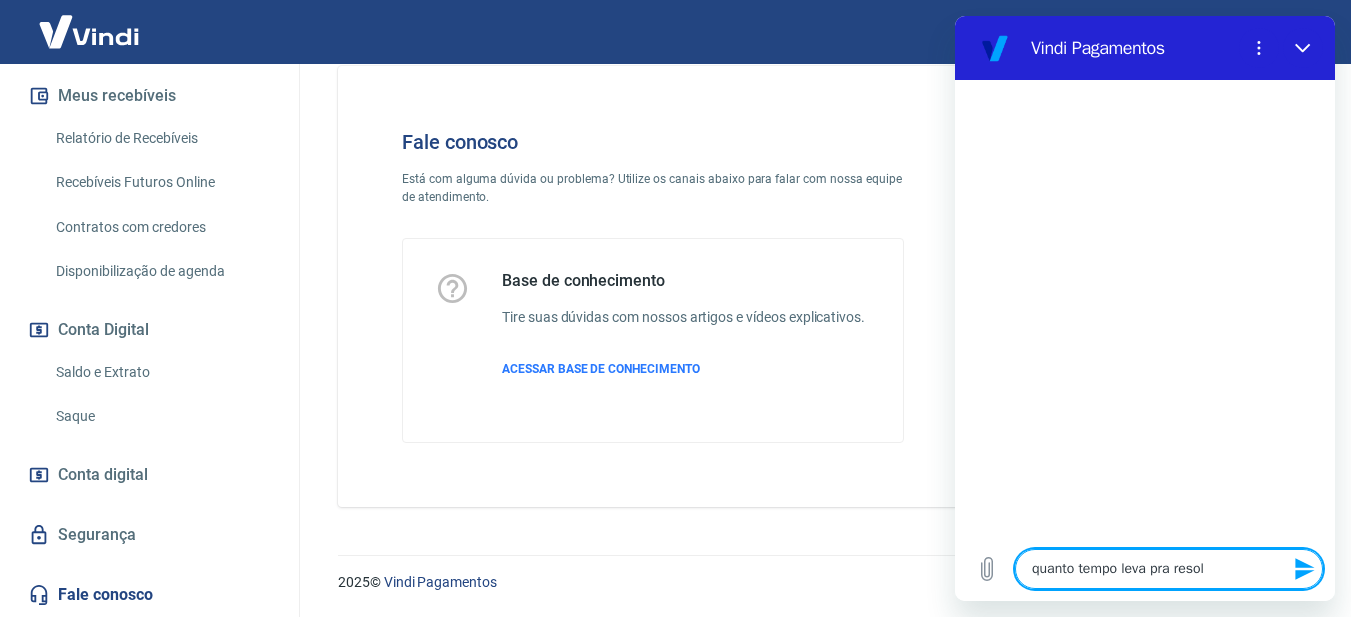 type on "quanto tempo leva pra resolv" 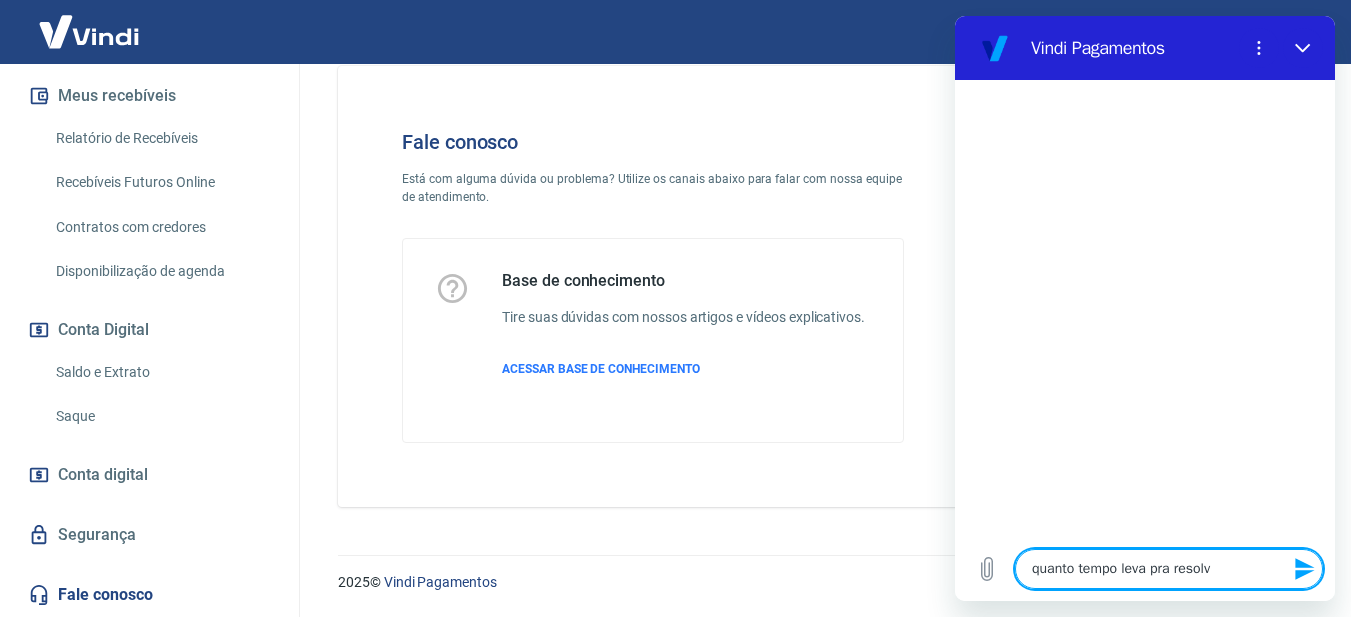 type on "quanto tempo leva pra resolve" 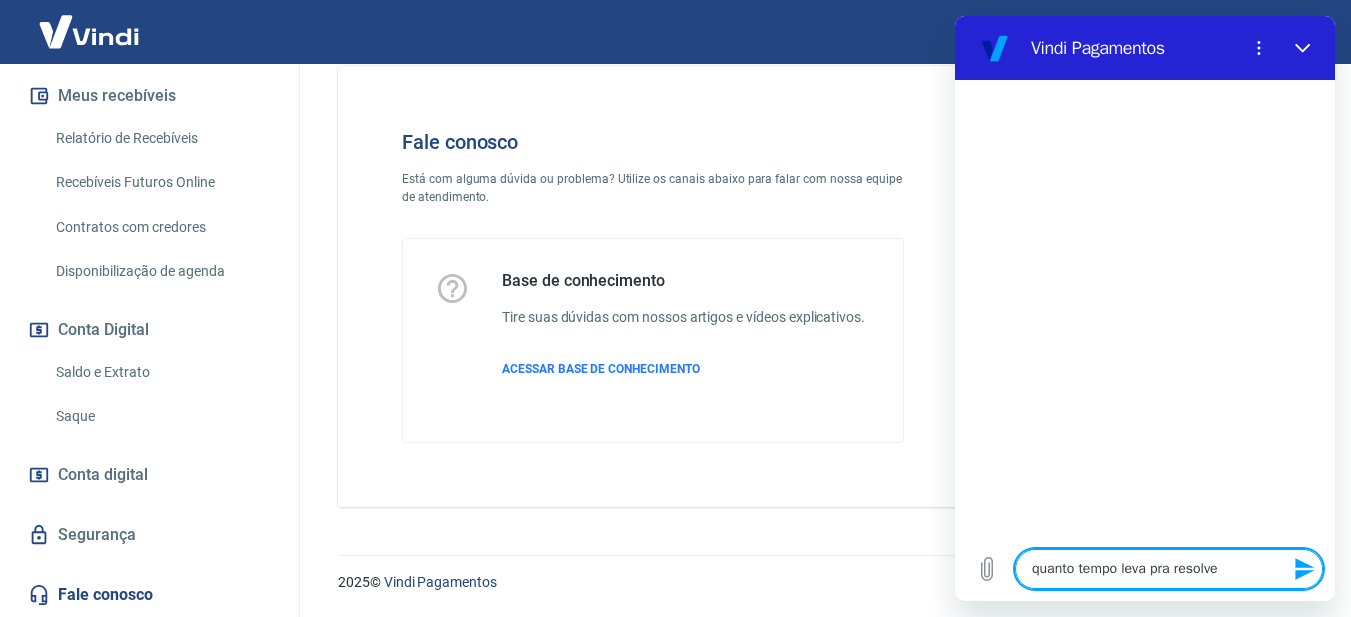 type on "quanto tempo leva pra resolver" 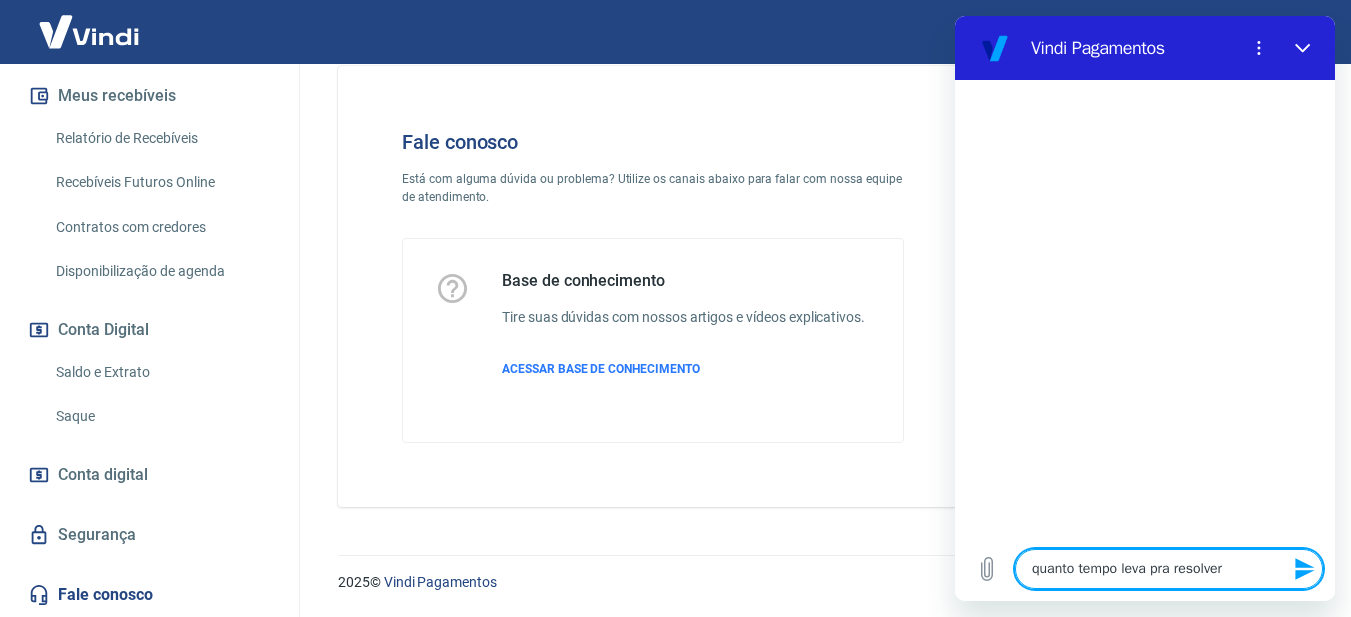 type on "quanto tempo leva pra resolver" 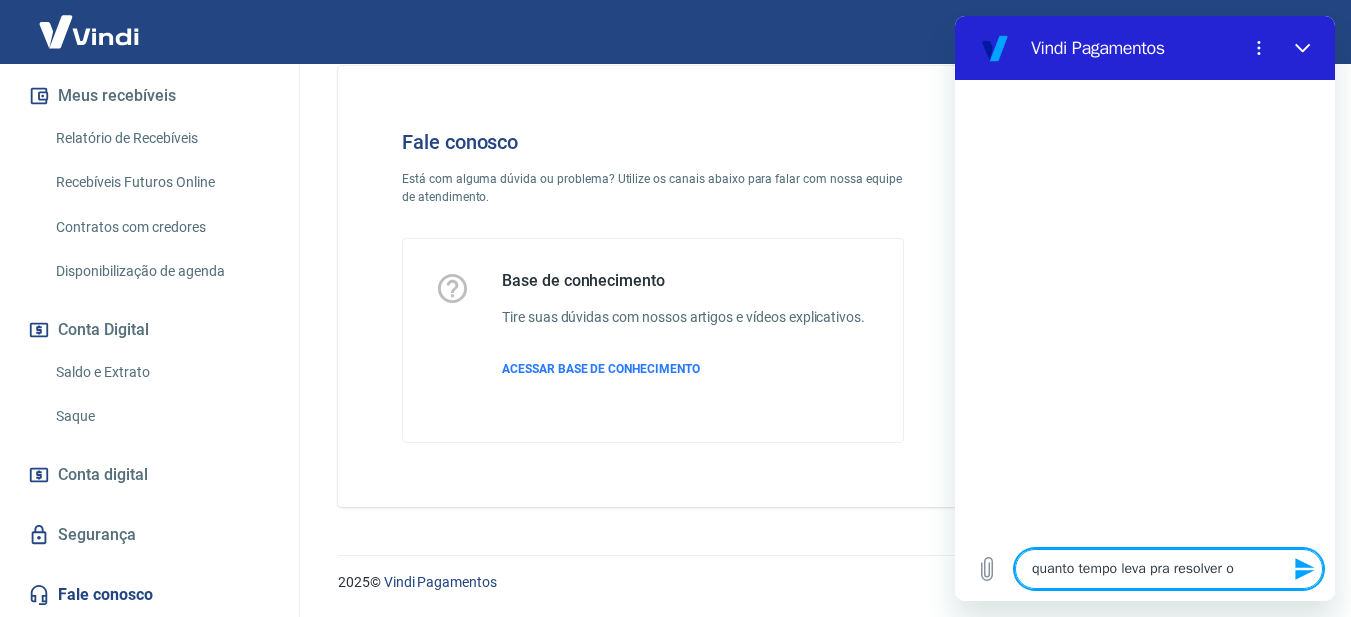 type on "quanto tempo leva pra resolver o" 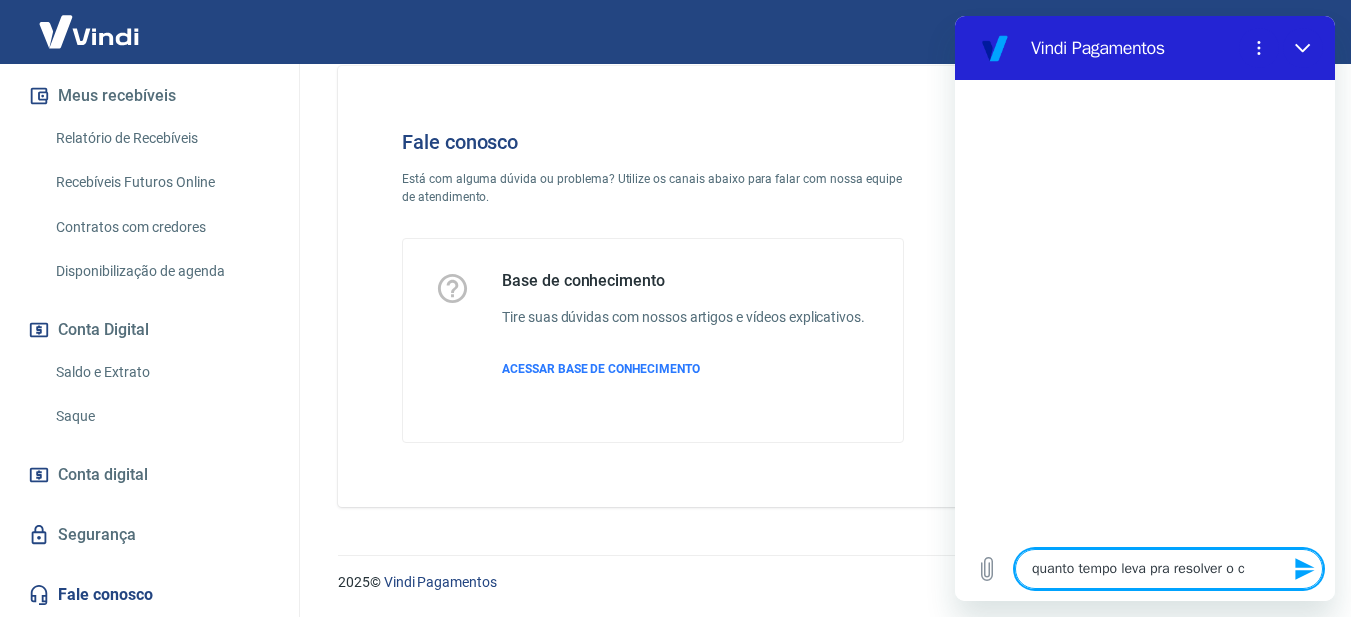 type on "quanto tempo leva pra resolver o ch" 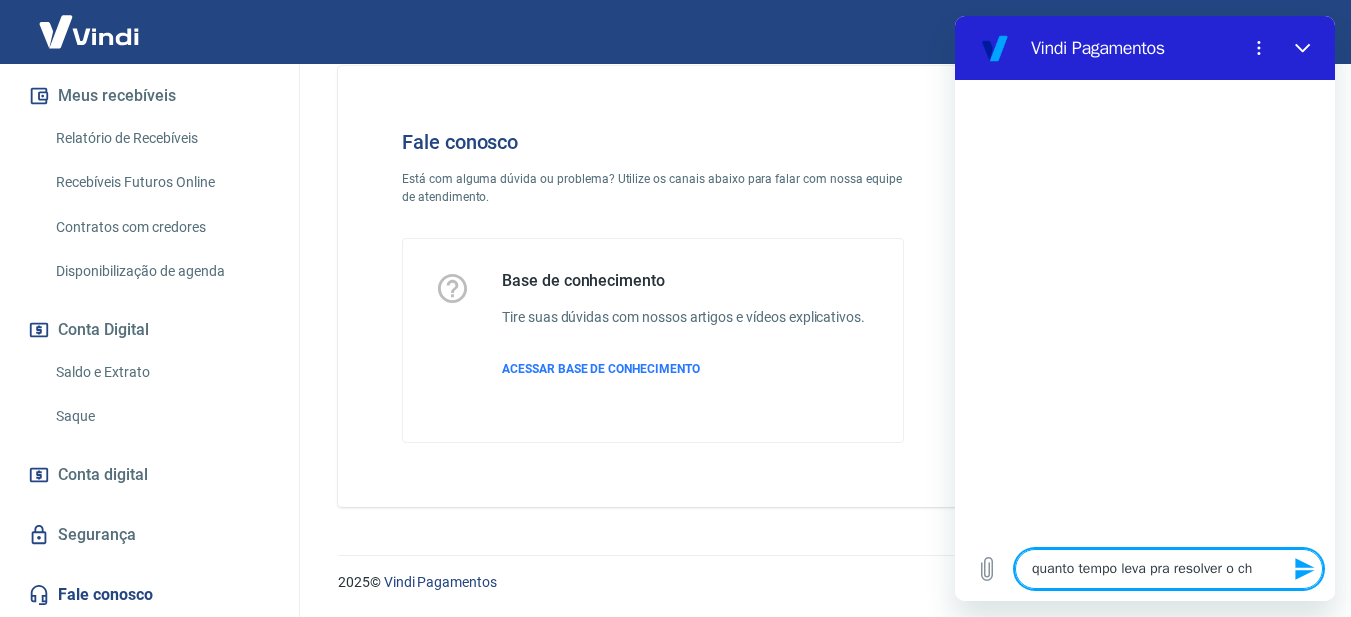 type on "quanto tempo leva pra resolver o cha" 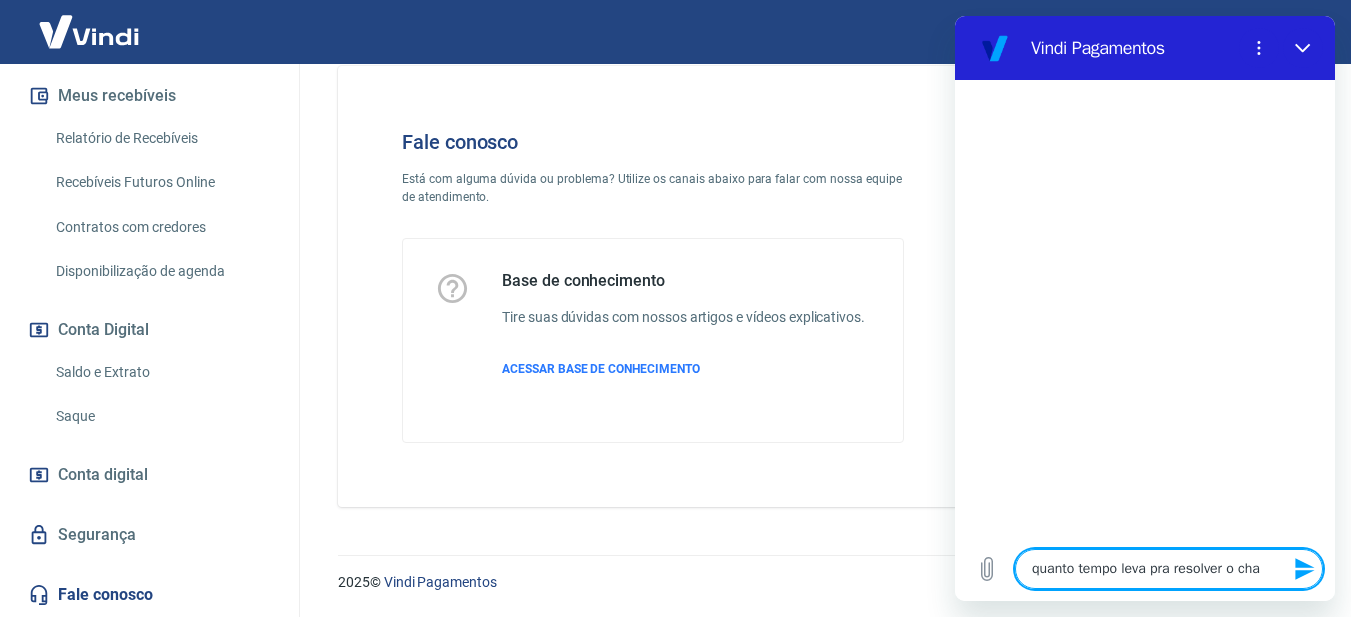 type on "quanto tempo leva pra resolver o char" 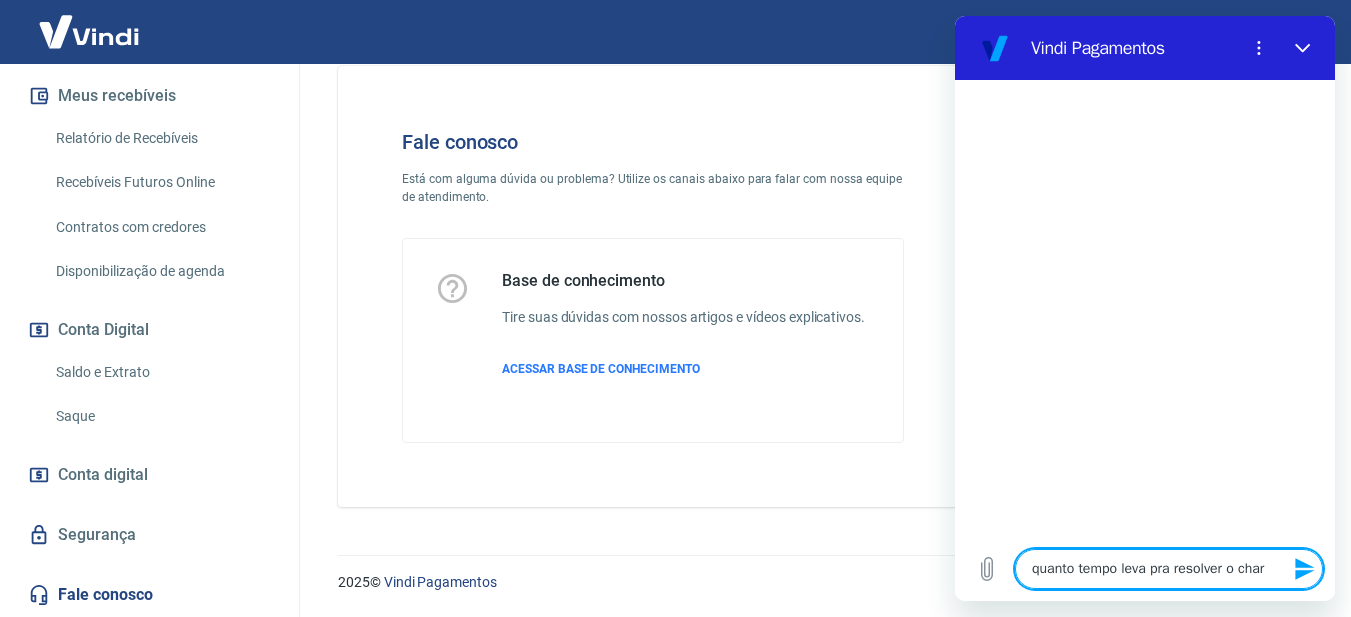 type on "quanto tempo leva pra resolver o charg" 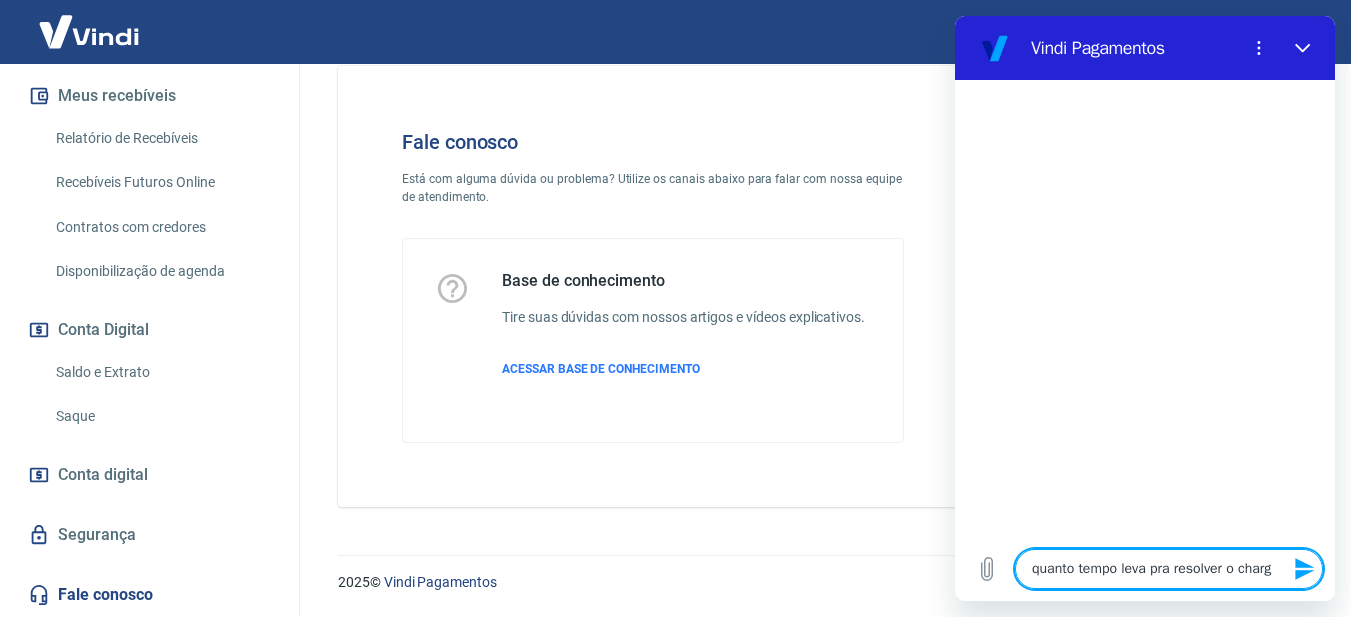 type on "quanto tempo leva pra resolver o charge" 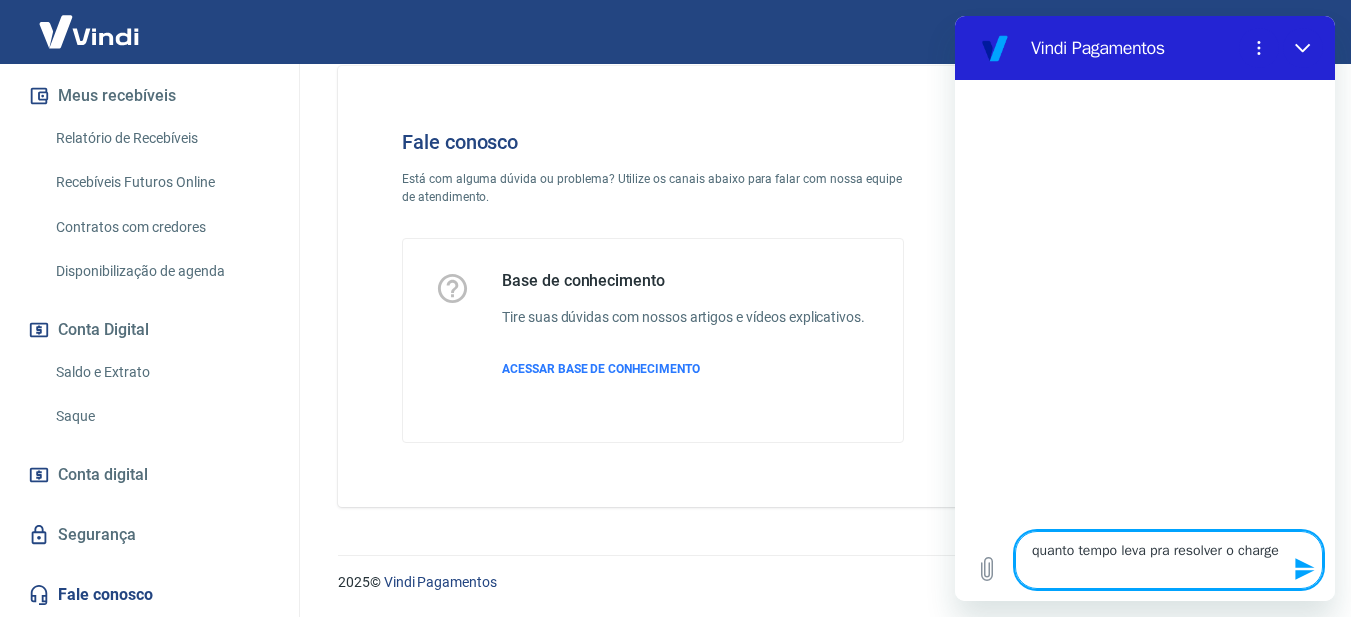 type on "quanto tempo leva pra resolver o chargeb" 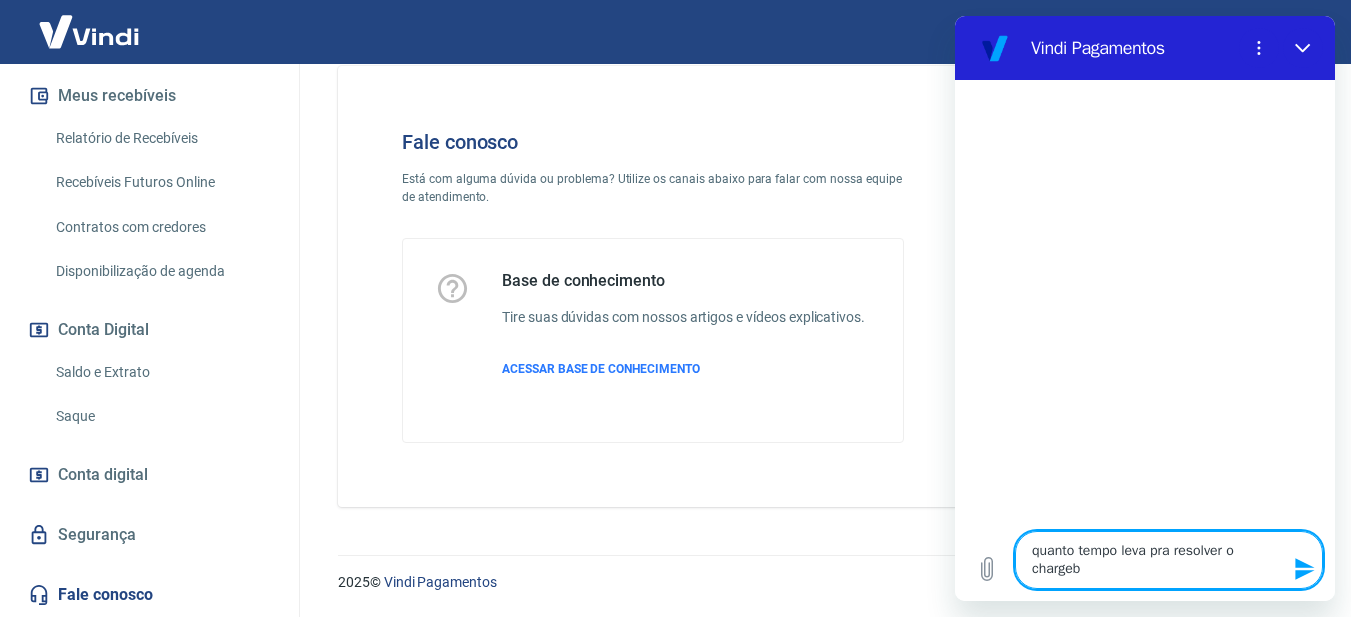 type on "quanto tempo leva pra resolver o chargeba" 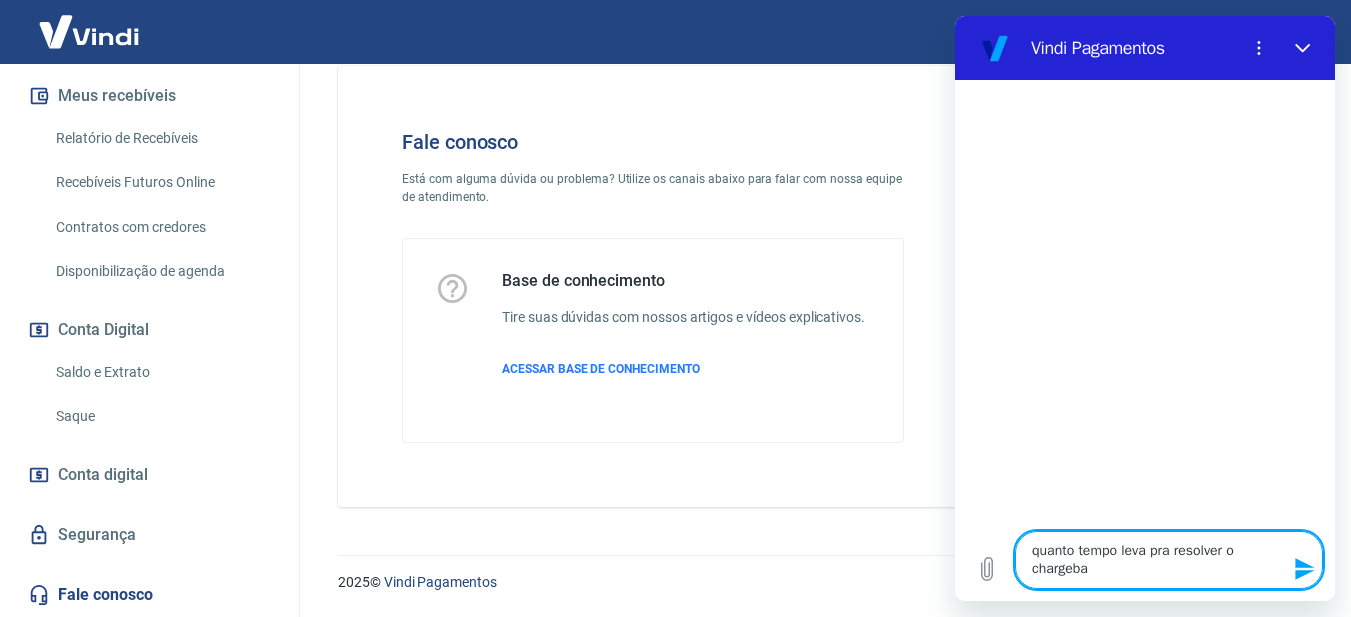 type on "quanto tempo leva pra resolver o chargebac" 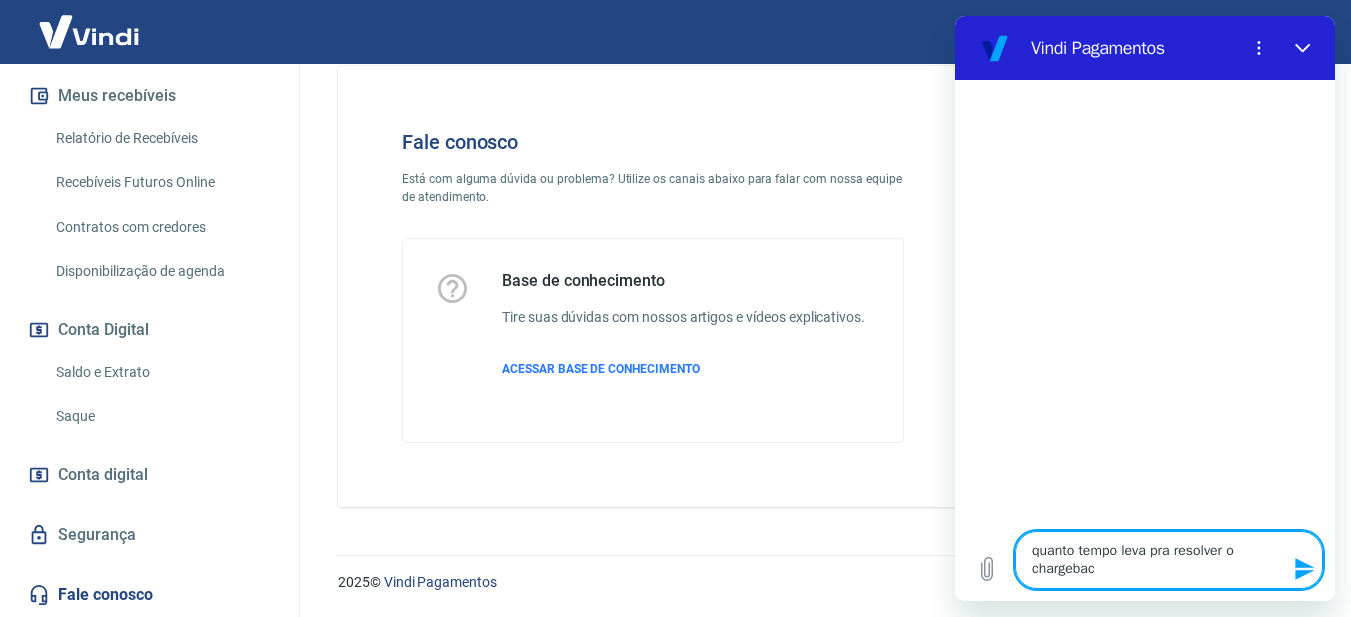 type on "quanto tempo leva pra resolver o chargeback" 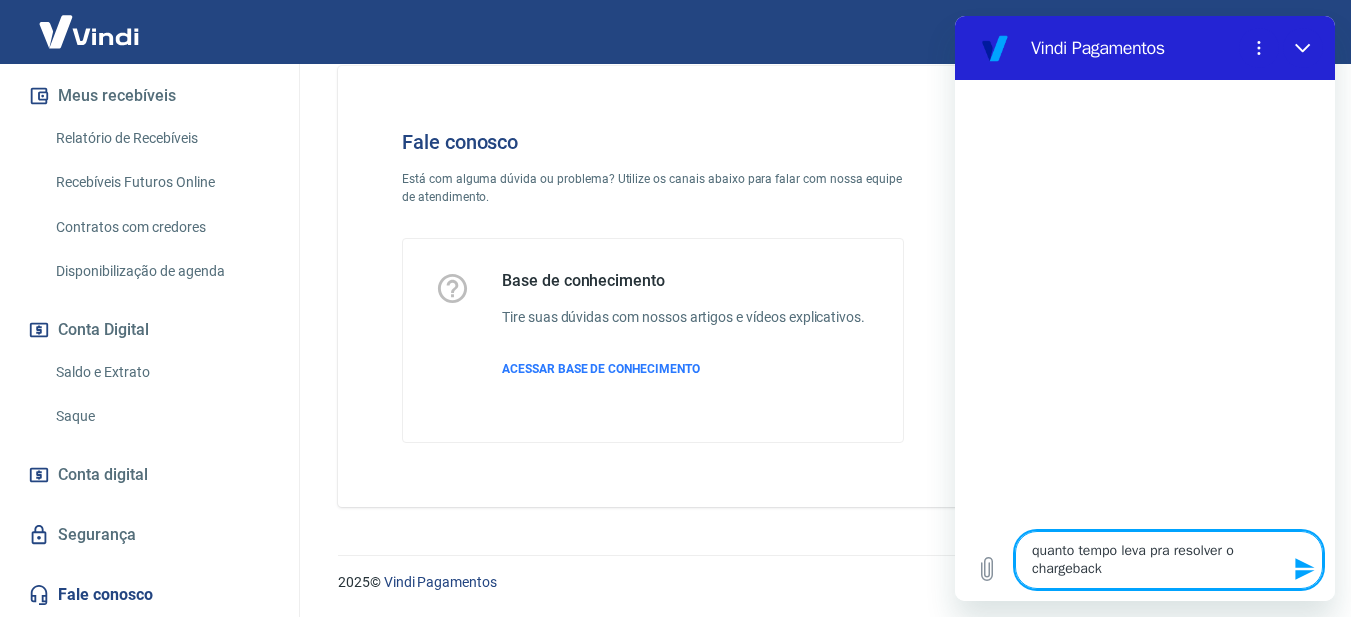 type on "quanto tempo leva pra resolver o chargeback" 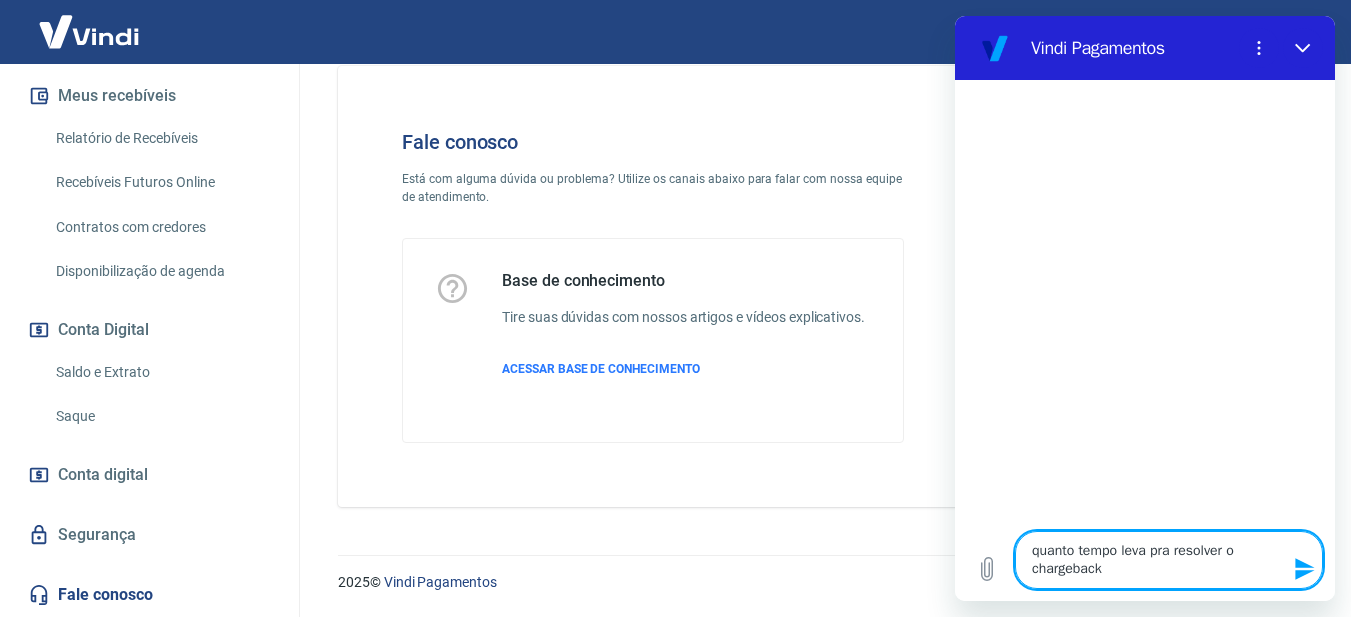 type 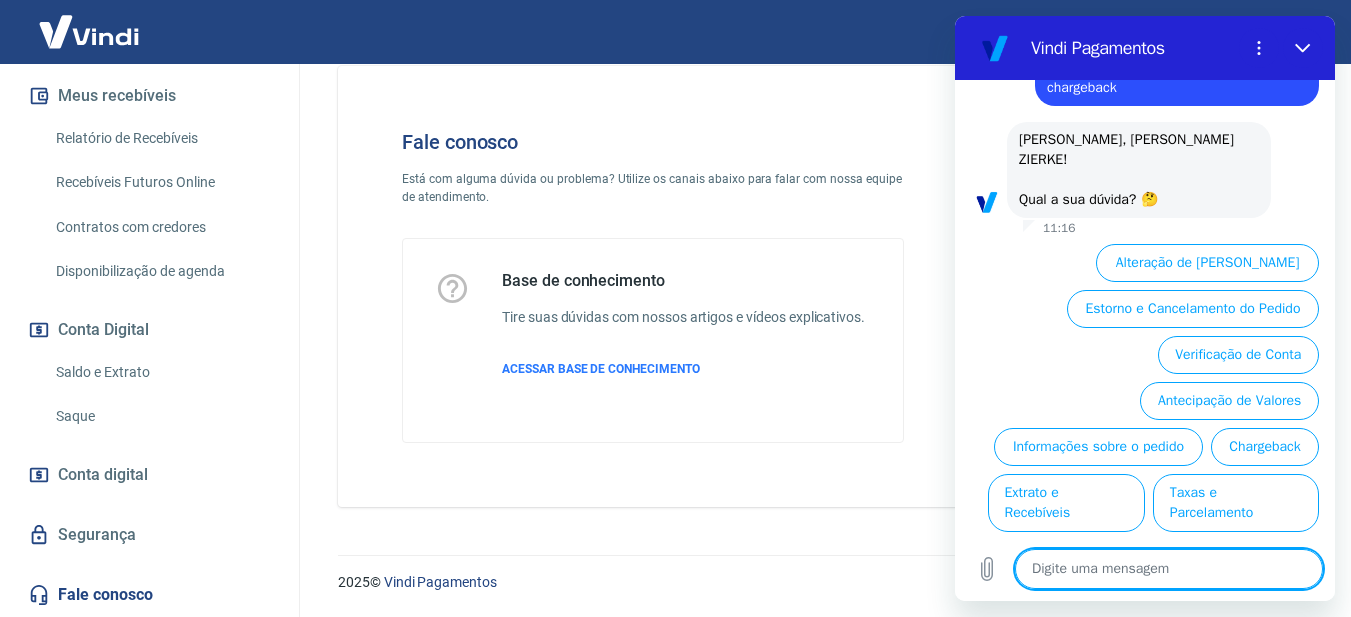 scroll, scrollTop: 74, scrollLeft: 0, axis: vertical 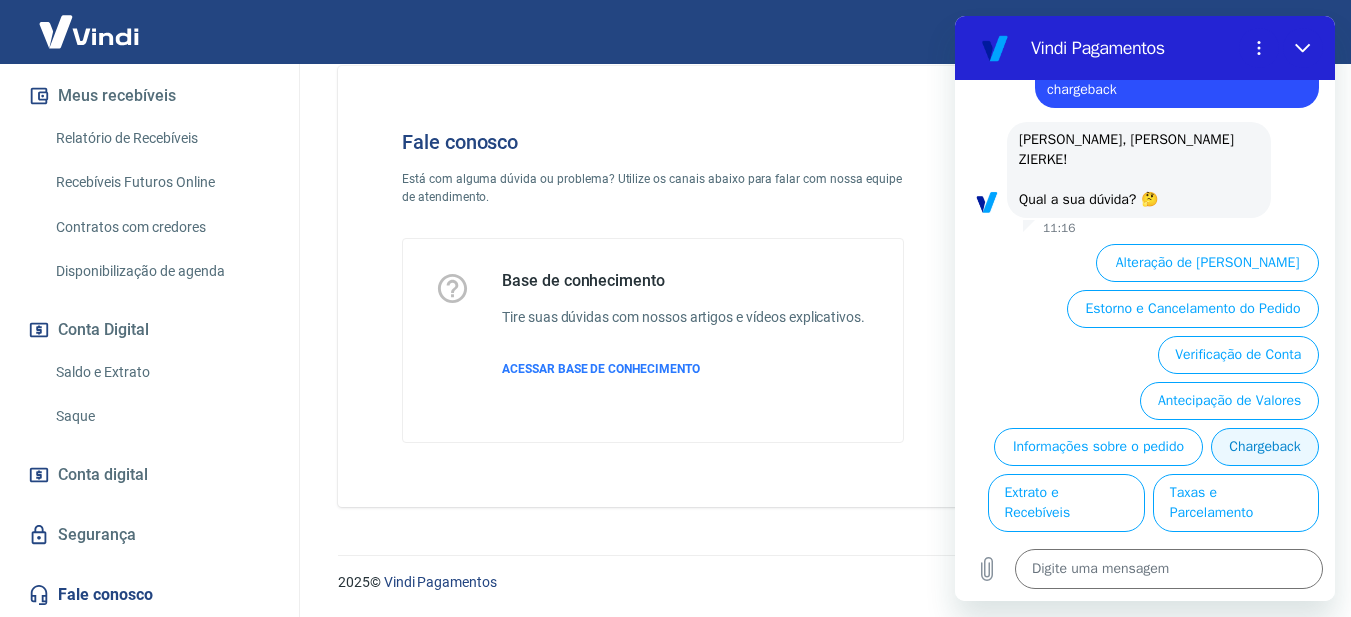 click on "Chargeback" at bounding box center [1265, 447] 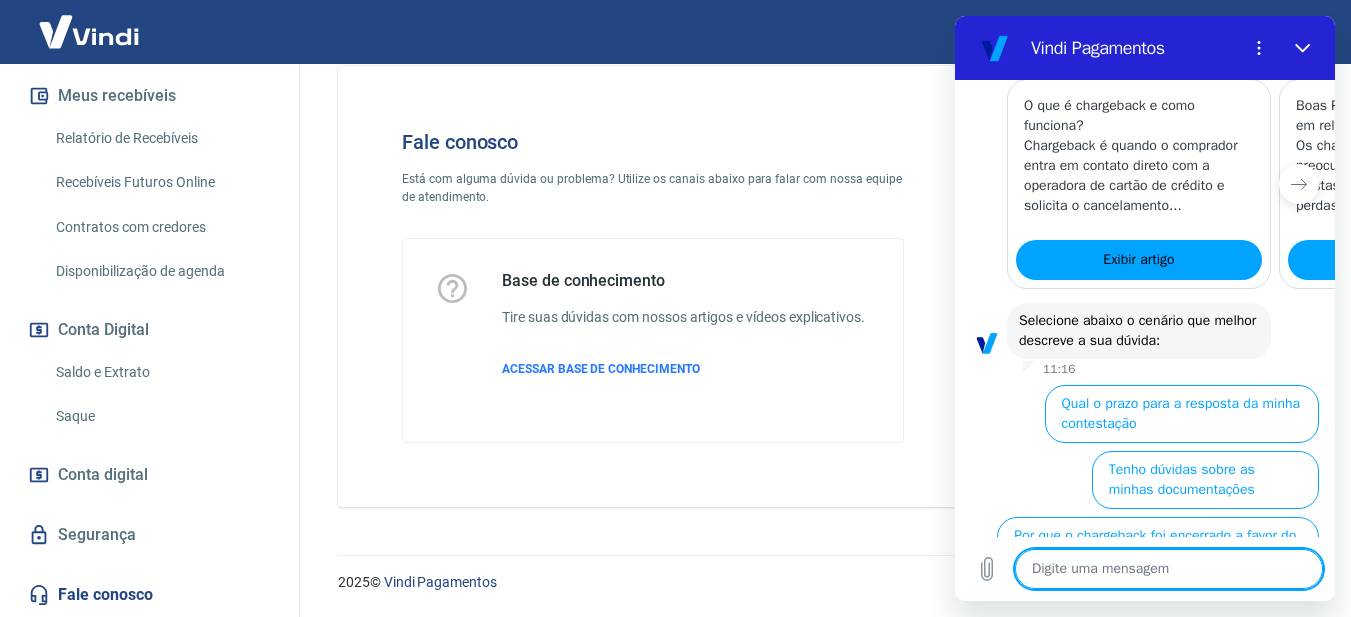 scroll, scrollTop: 762, scrollLeft: 0, axis: vertical 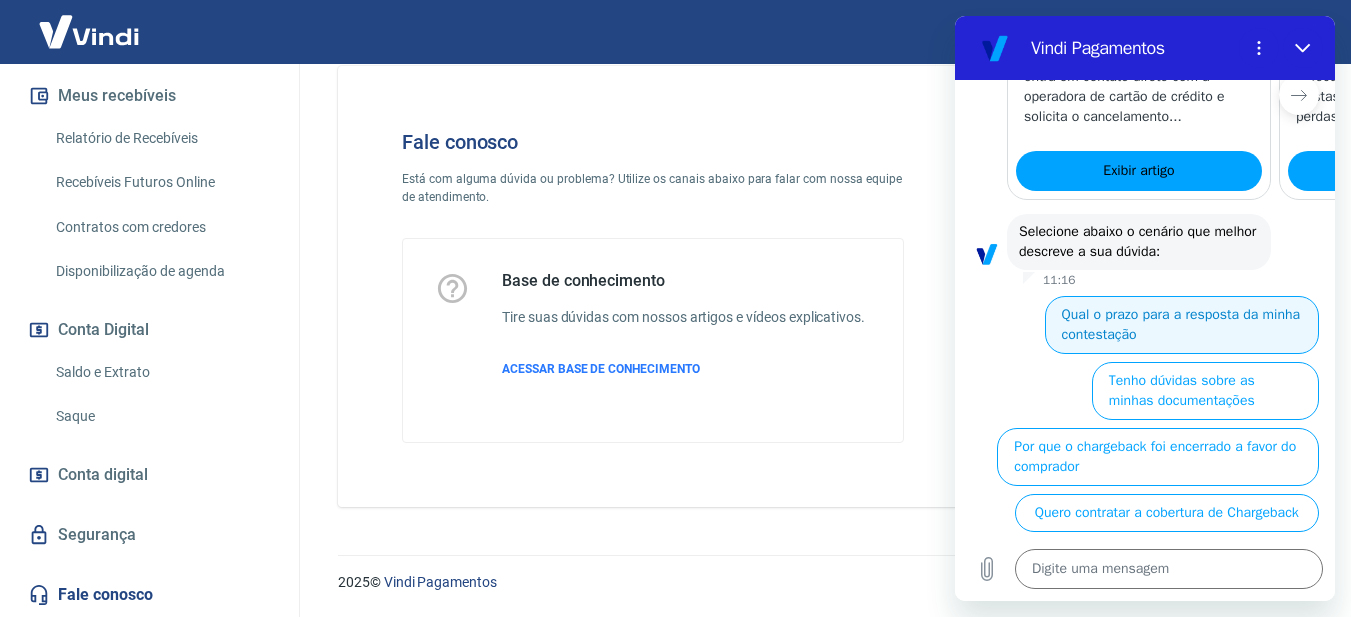 click on "Qual o prazo para a resposta da minha contestação" at bounding box center (1182, 325) 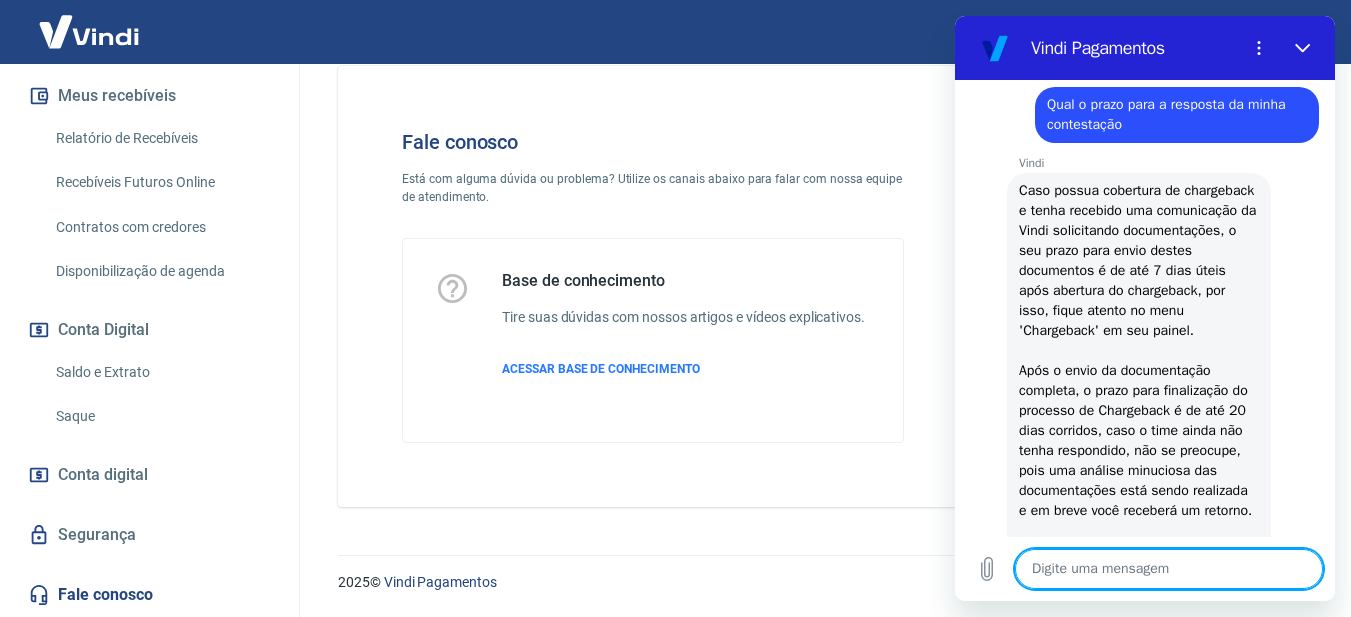 scroll, scrollTop: 870, scrollLeft: 0, axis: vertical 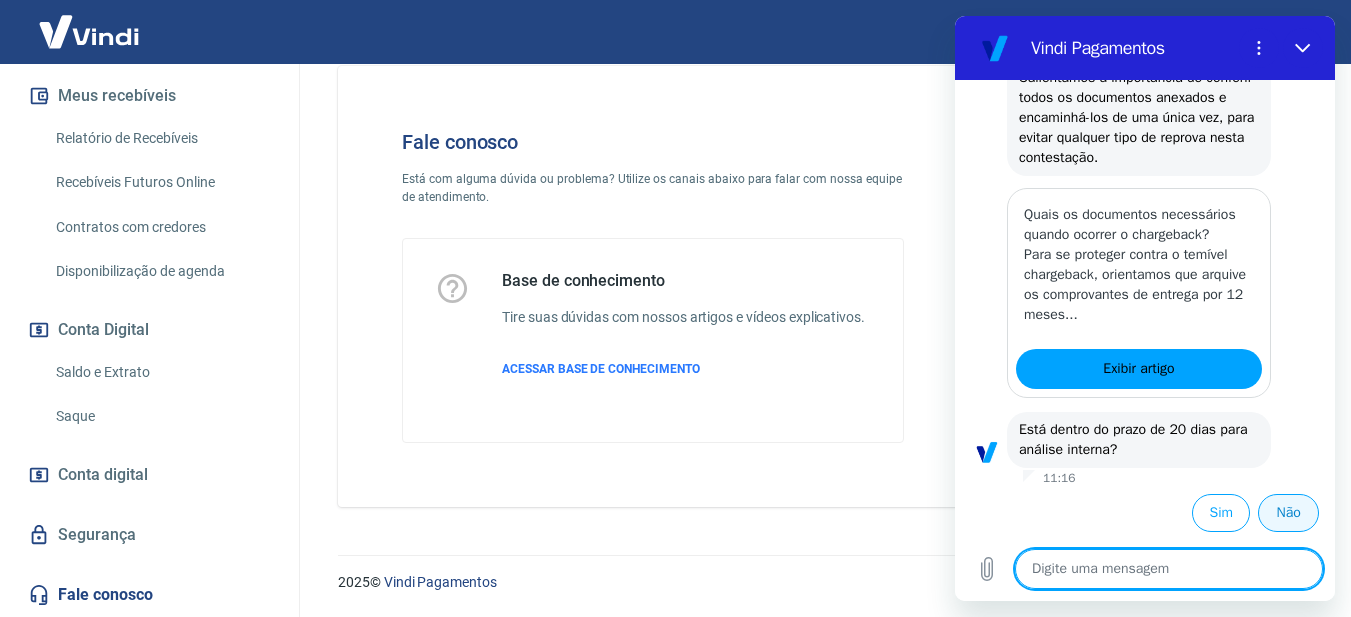 click on "Não" at bounding box center [1288, 513] 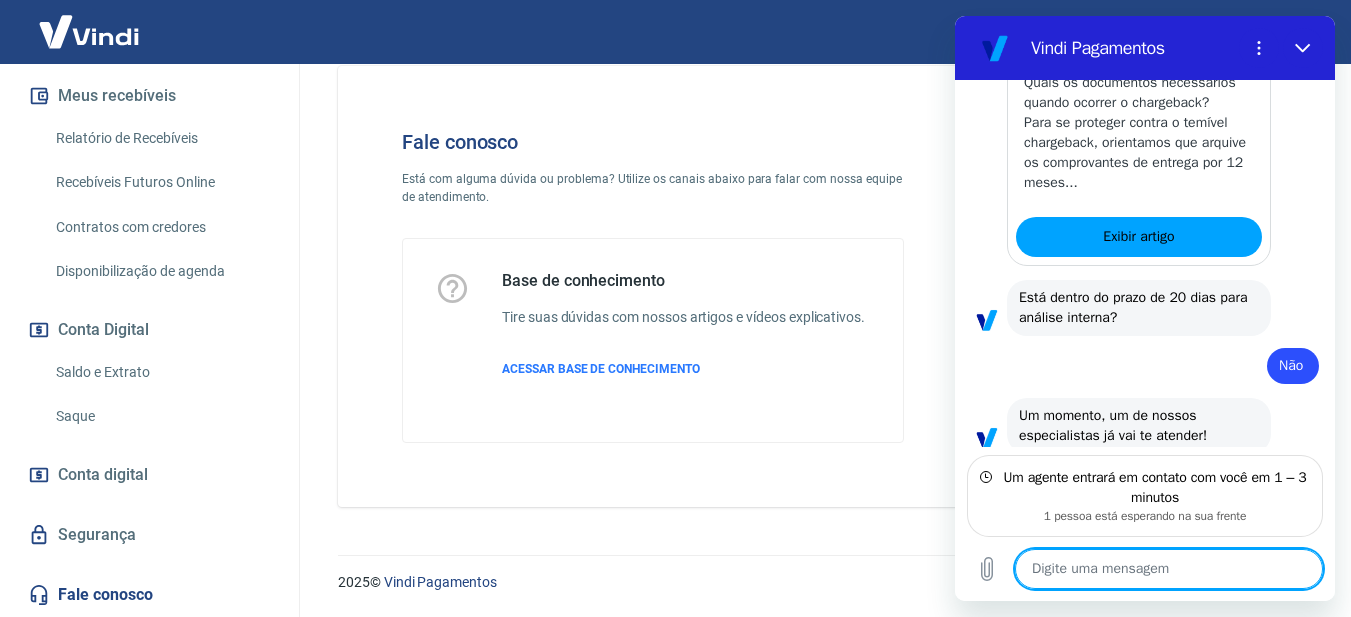 scroll, scrollTop: 1632, scrollLeft: 0, axis: vertical 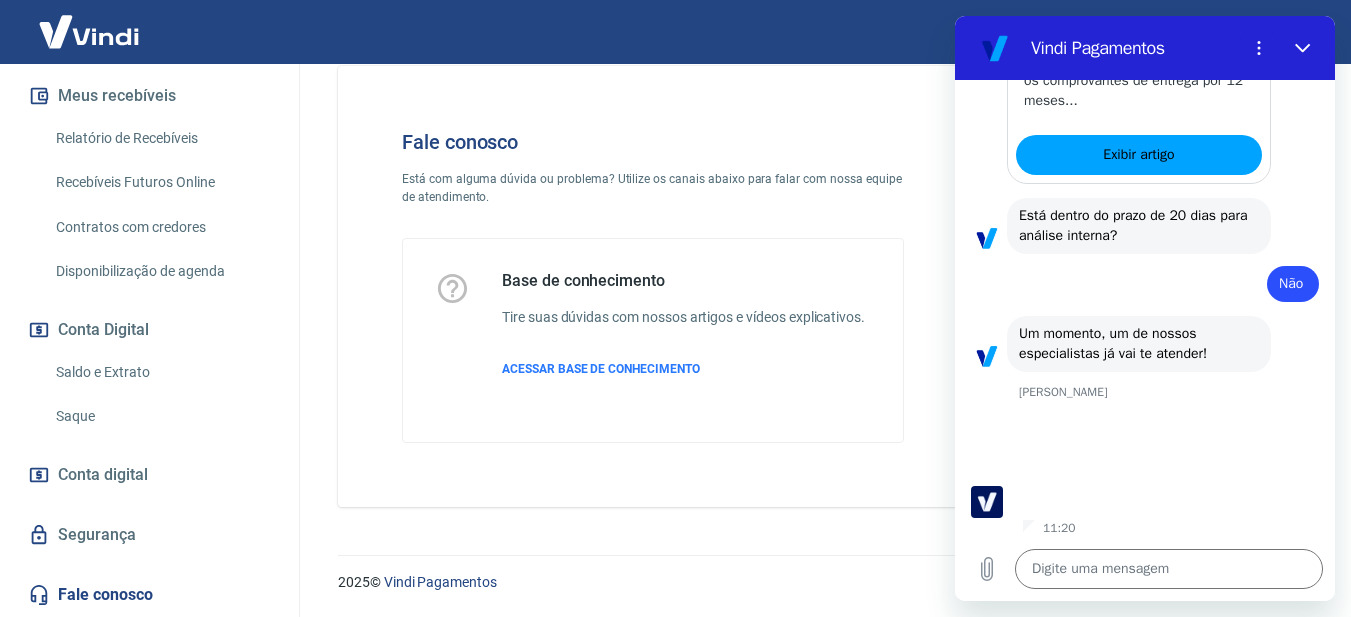 type on "x" 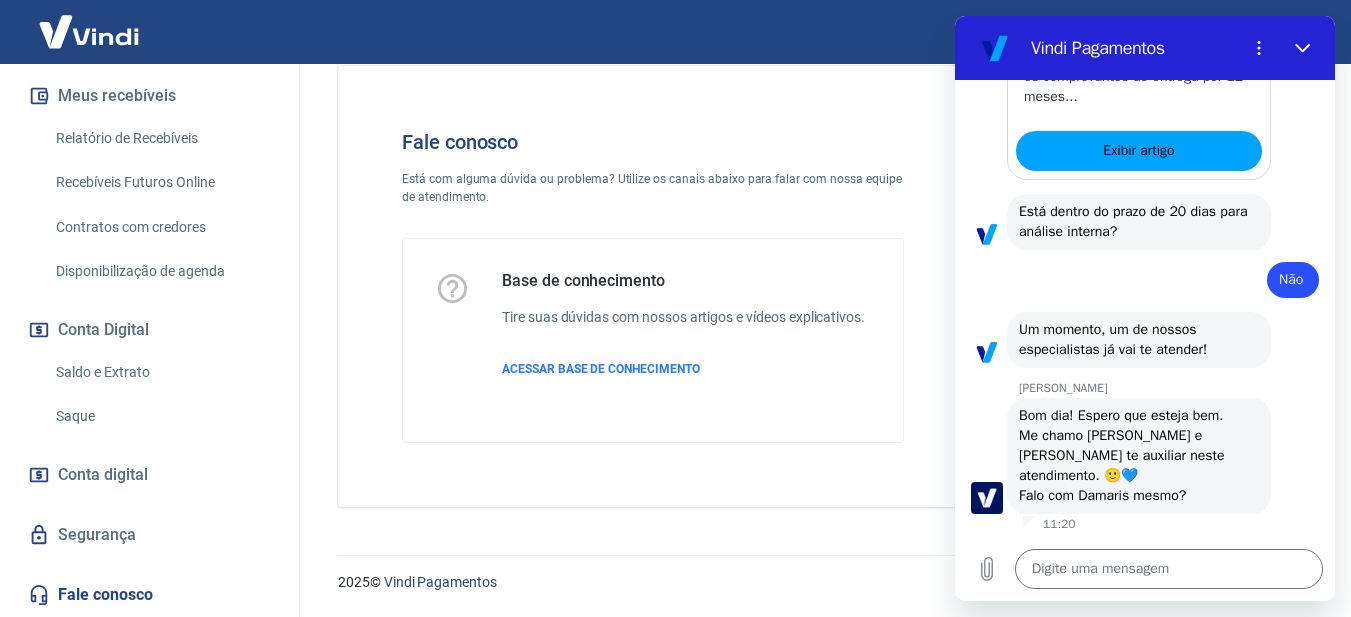 scroll, scrollTop: 1668, scrollLeft: 0, axis: vertical 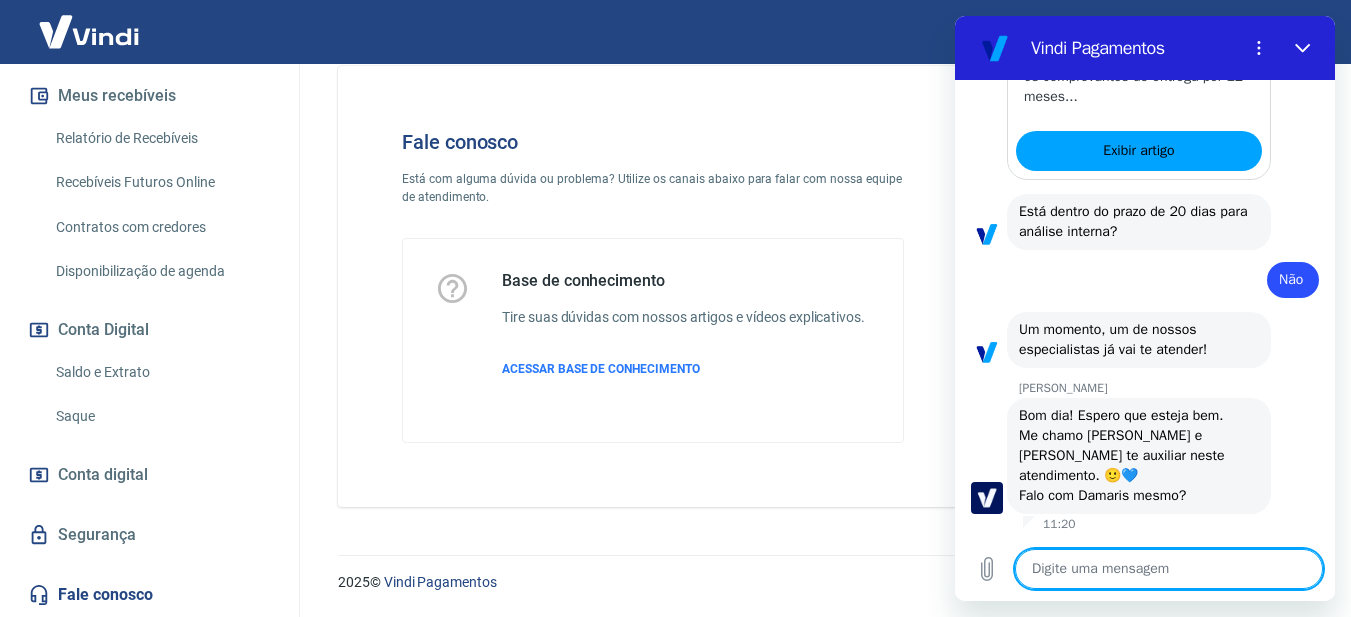 click at bounding box center [1169, 569] 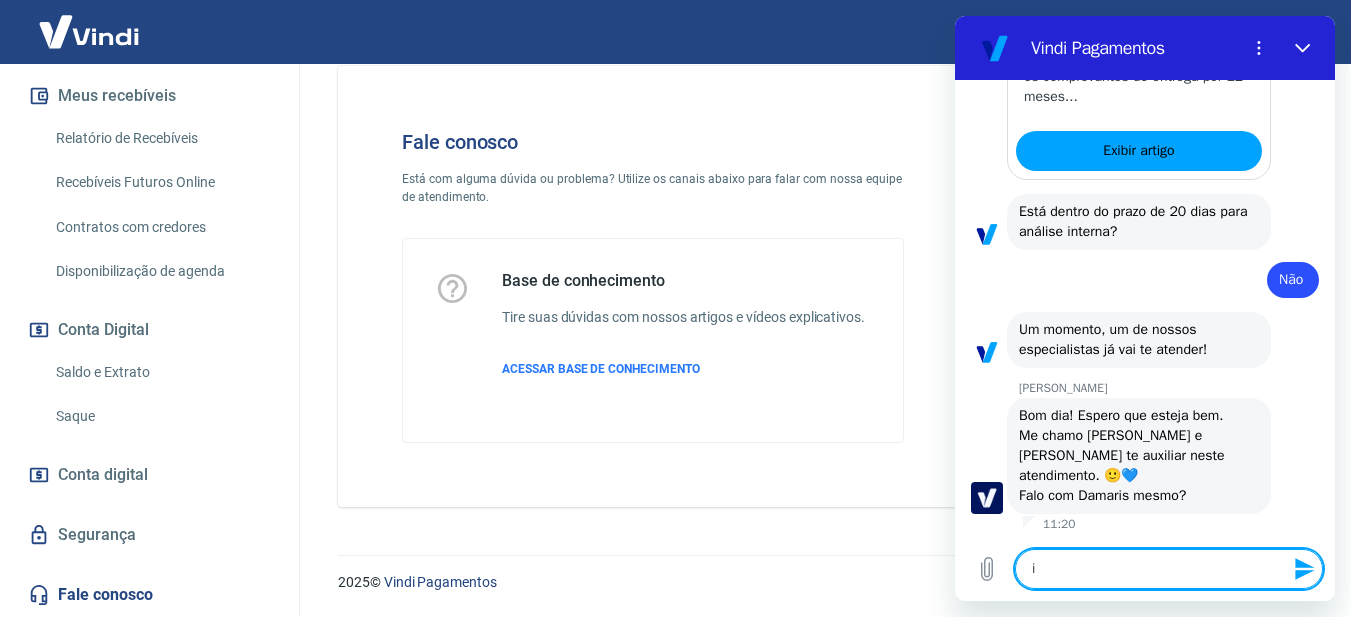 type on "is" 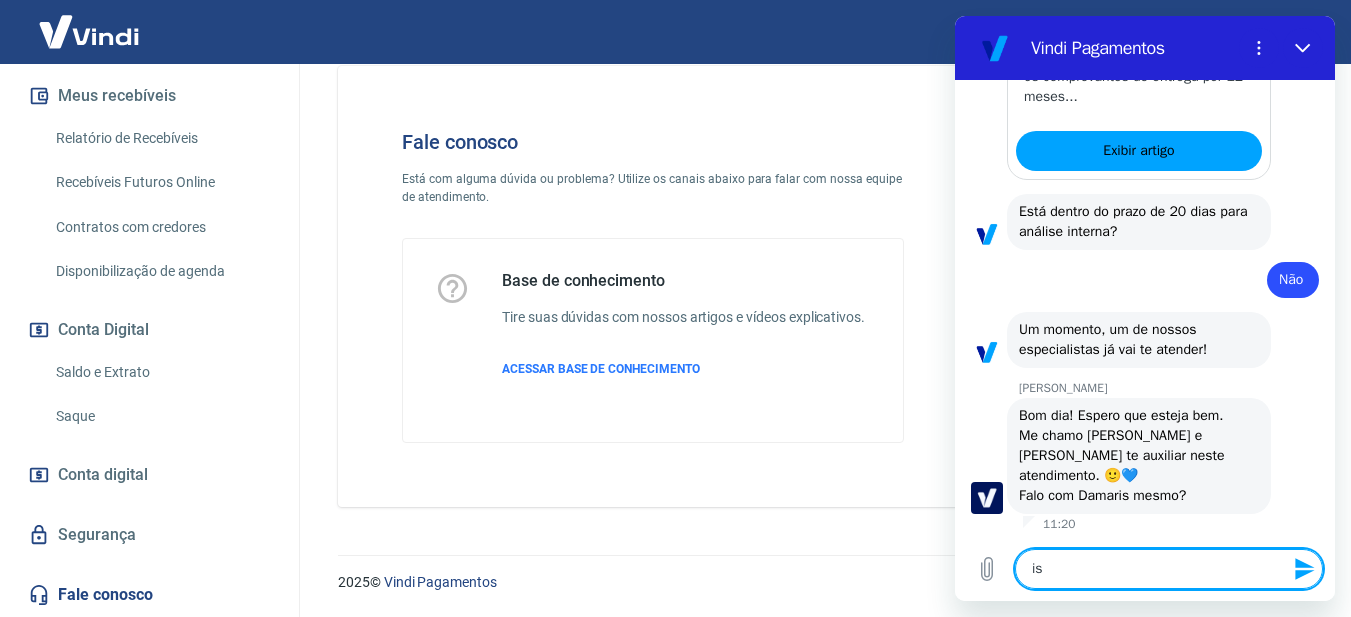 type on "iss" 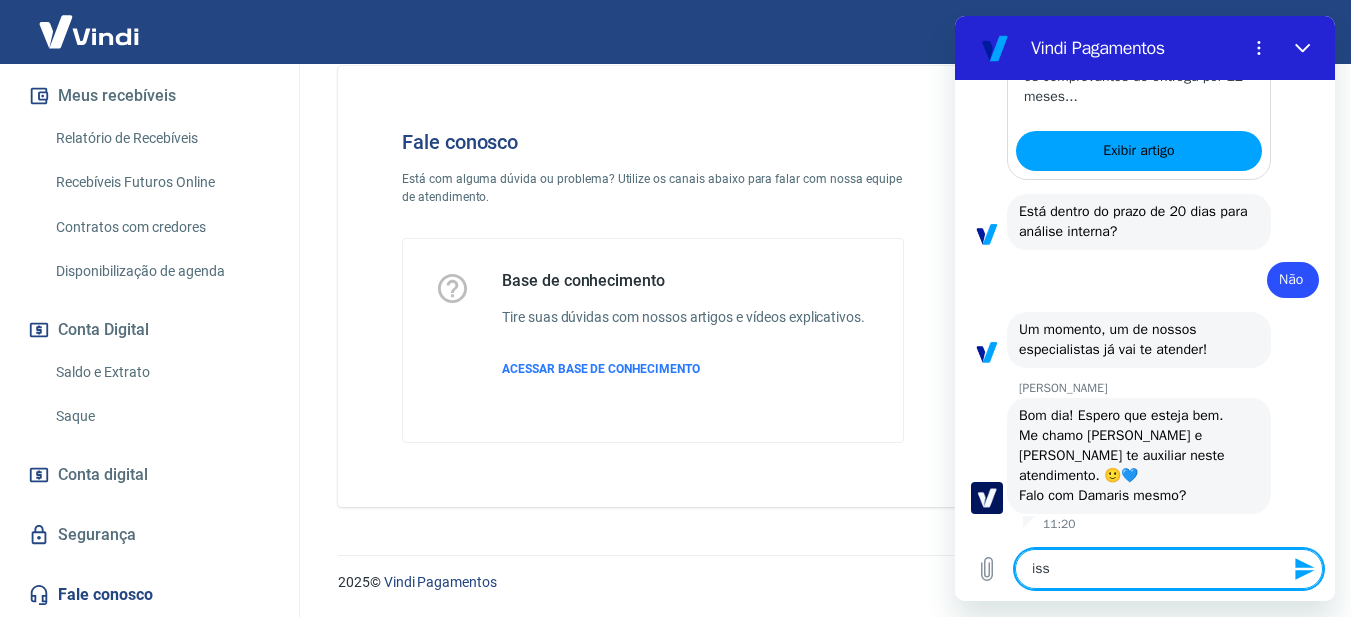 type on "isso" 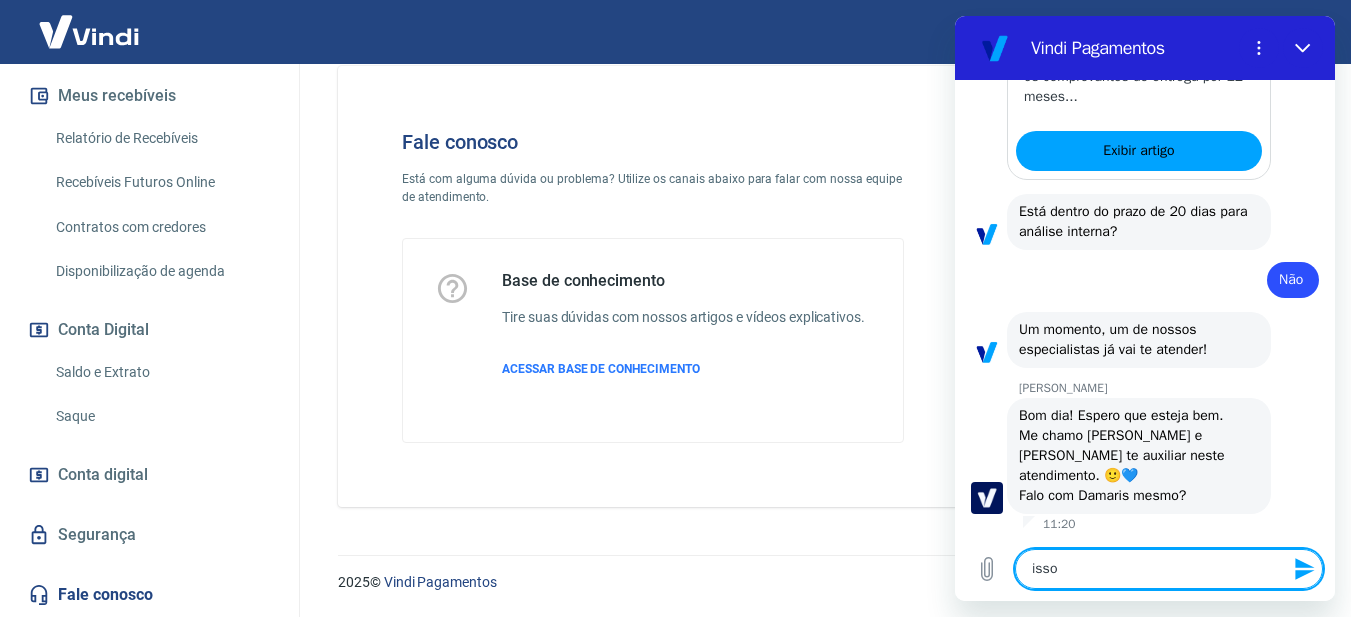 type 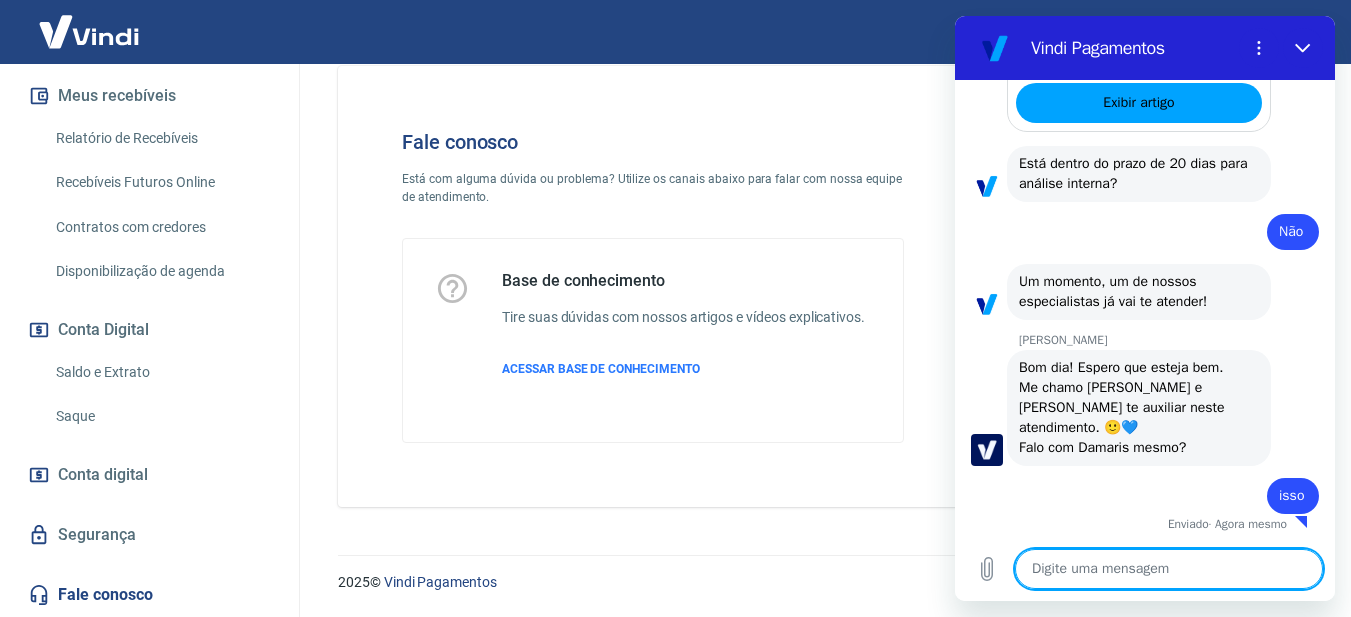 scroll, scrollTop: 1716, scrollLeft: 0, axis: vertical 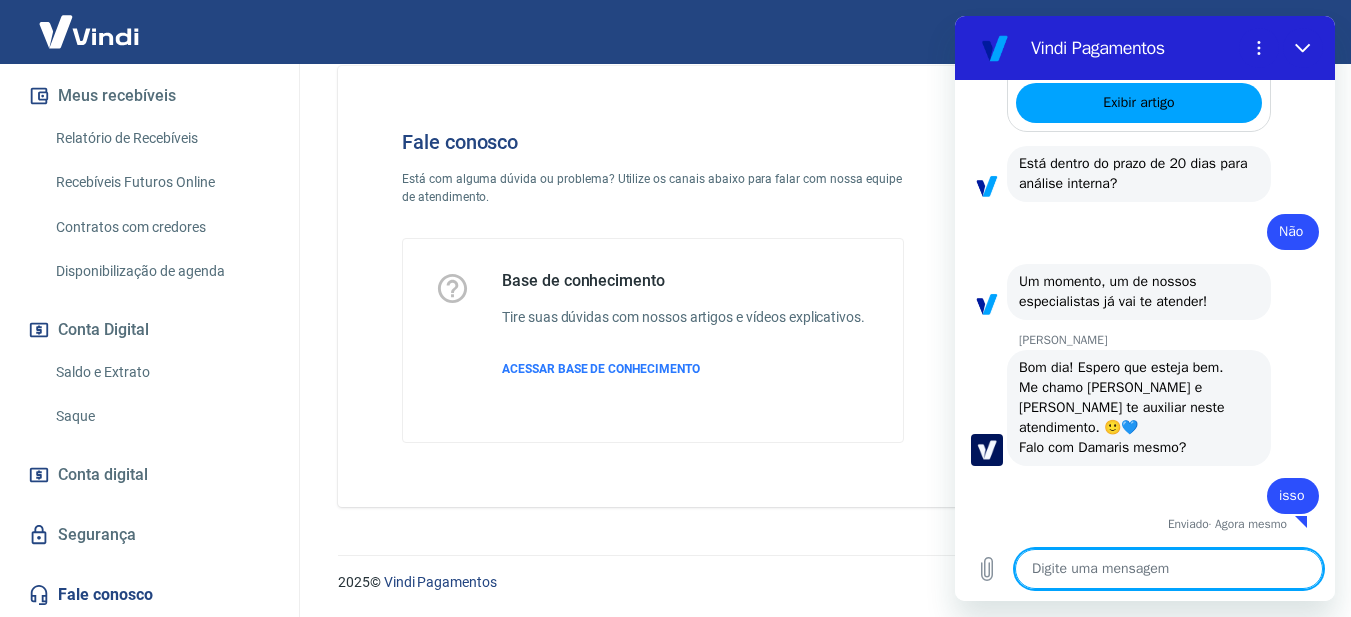 click at bounding box center [1169, 569] 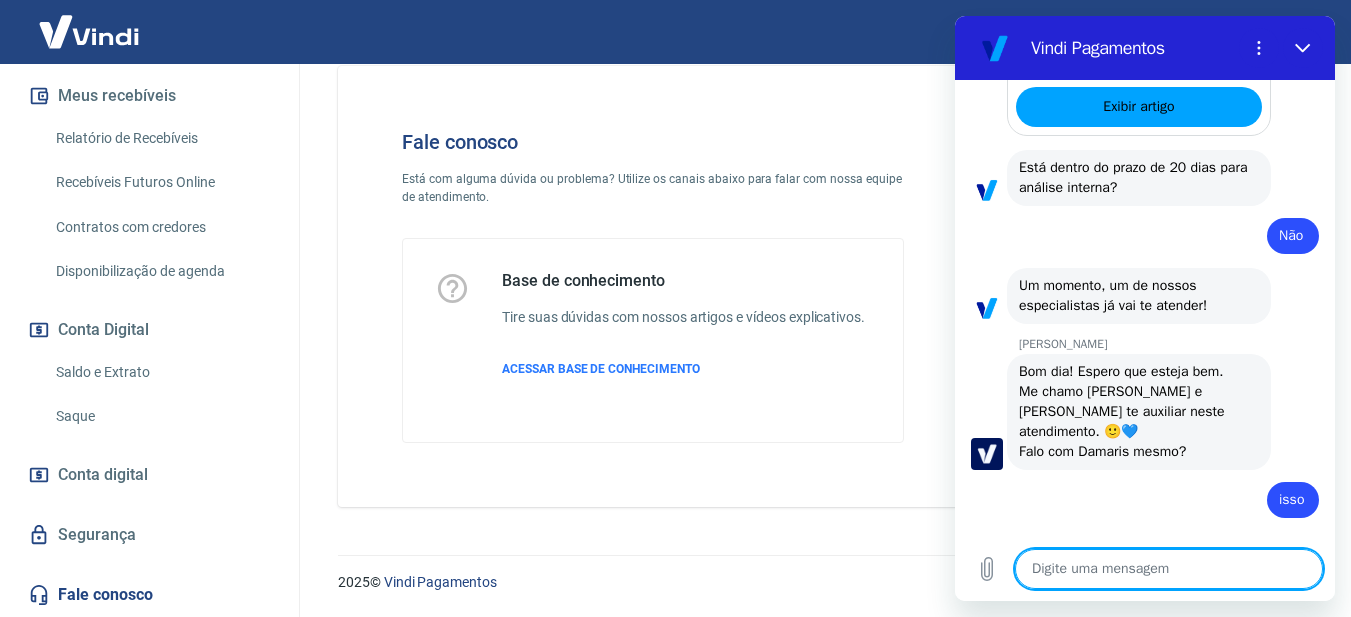 type on "x" 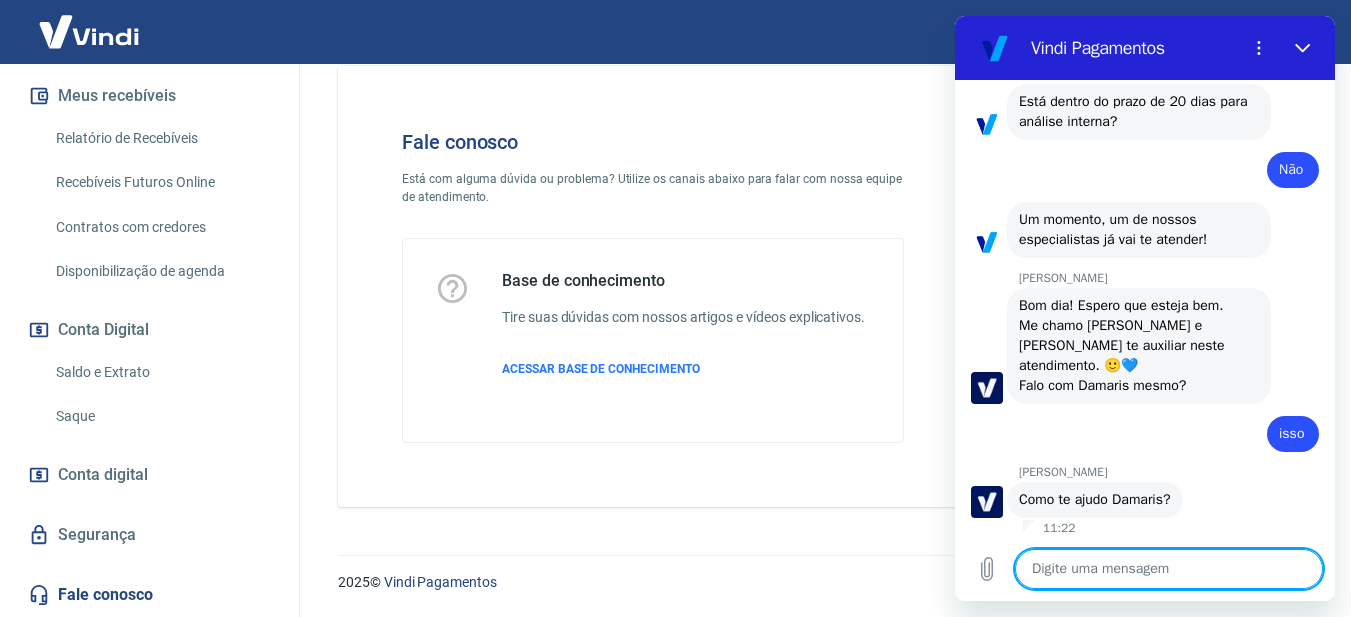 scroll, scrollTop: 1782, scrollLeft: 0, axis: vertical 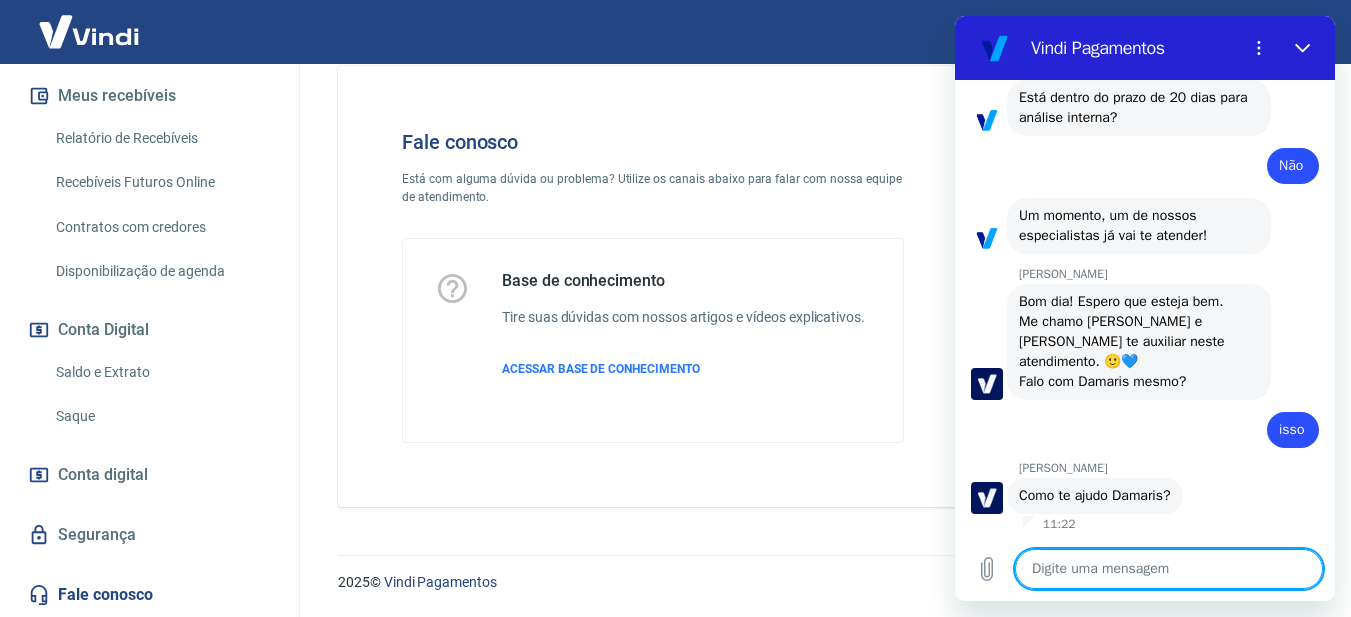 paste on "t" 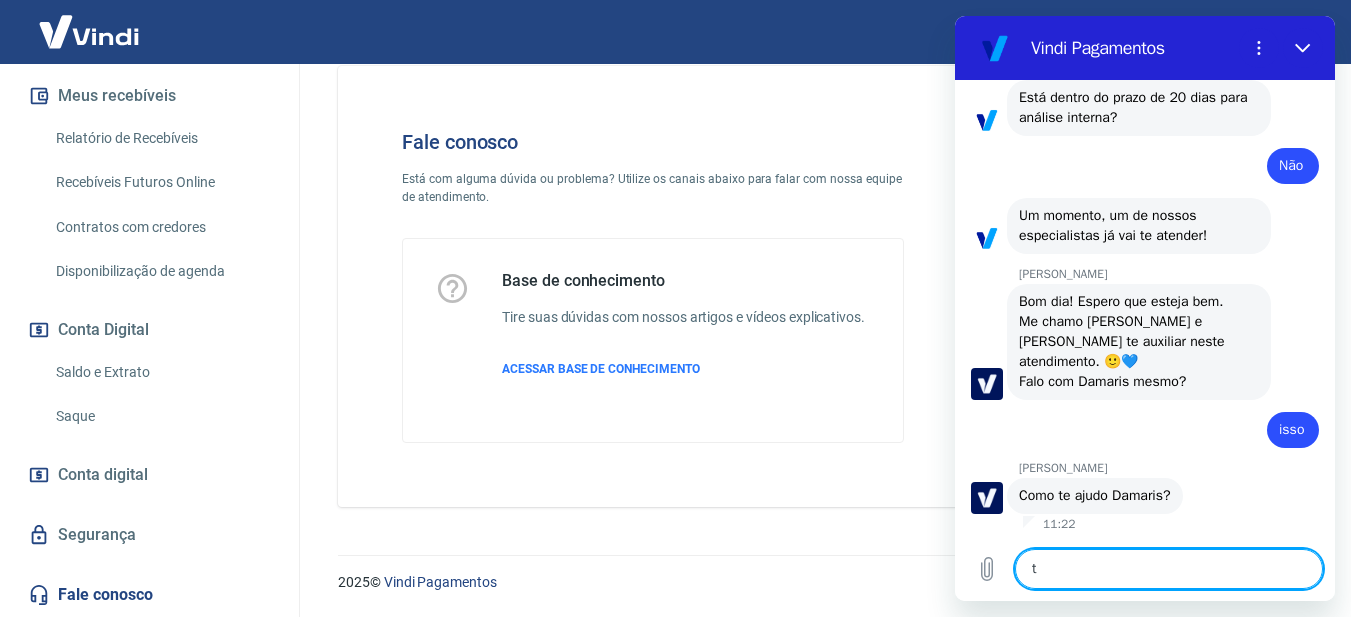 type on "te" 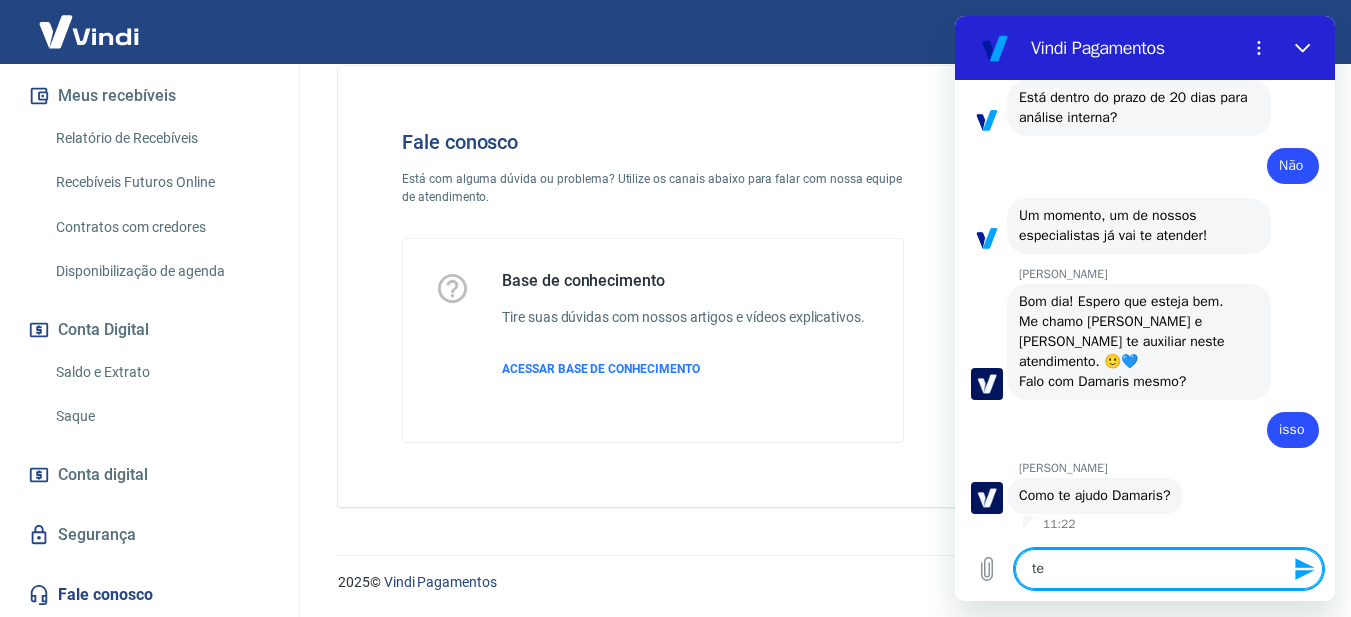type on "ten" 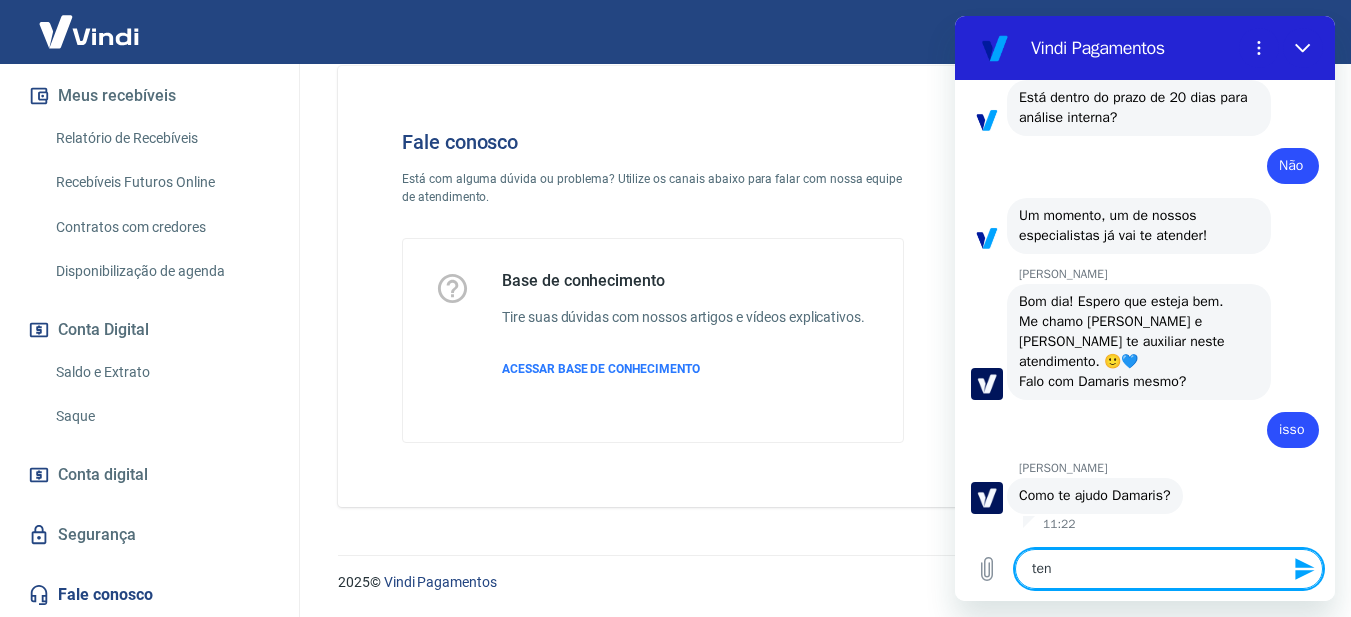 type on "tenh" 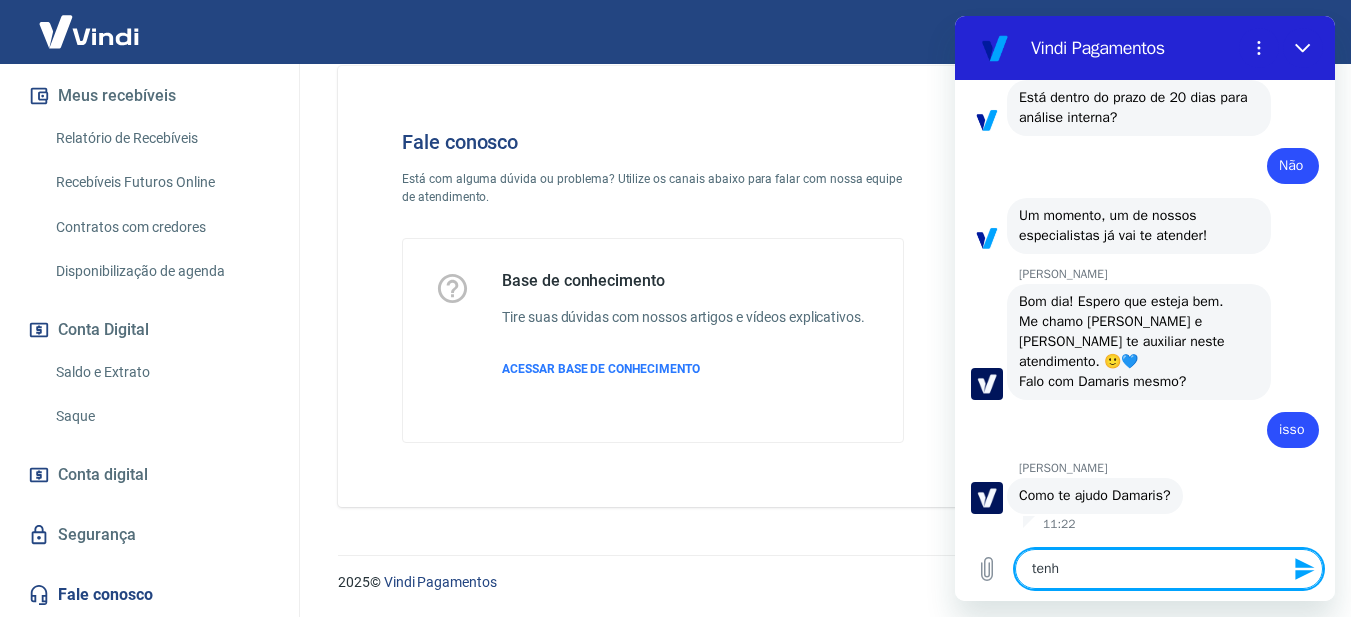 type on "tenho" 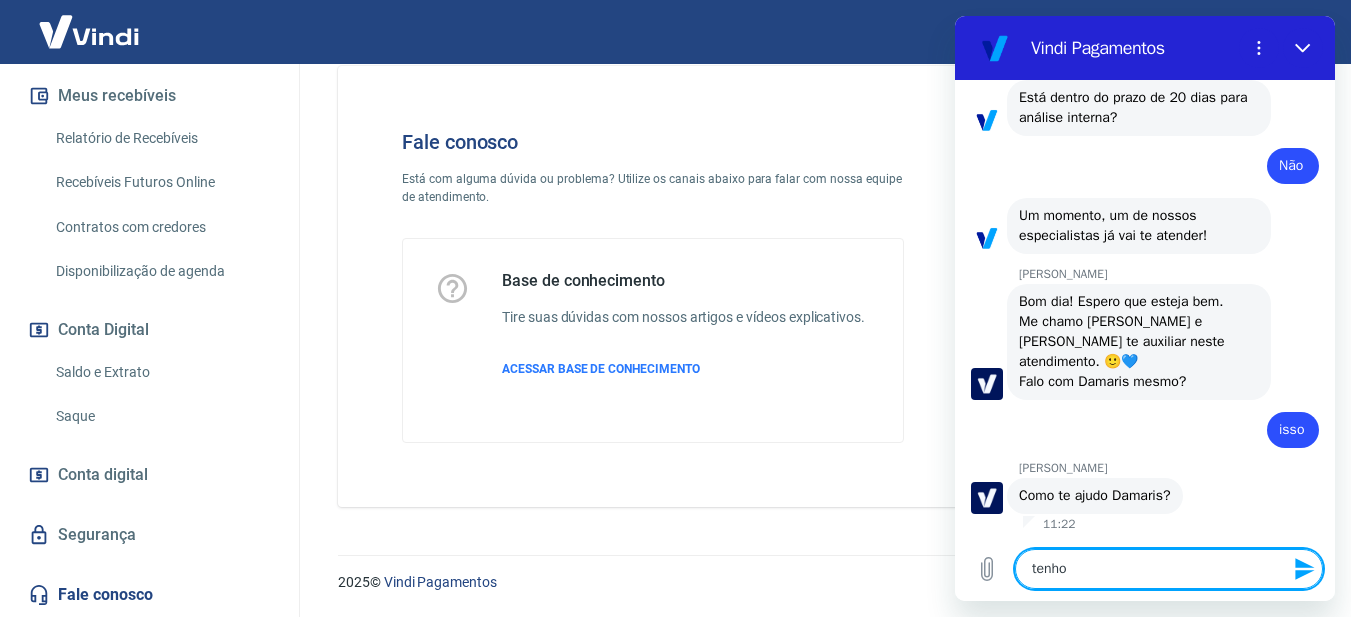type on "tenho" 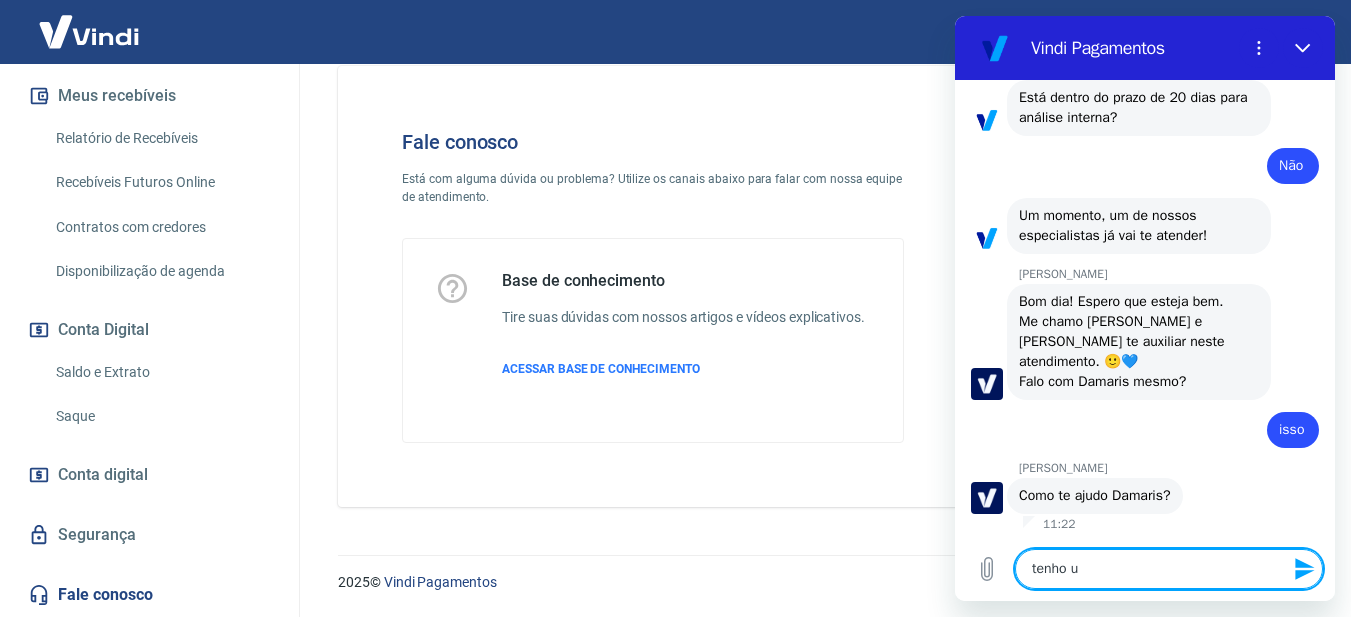 type on "tenho um" 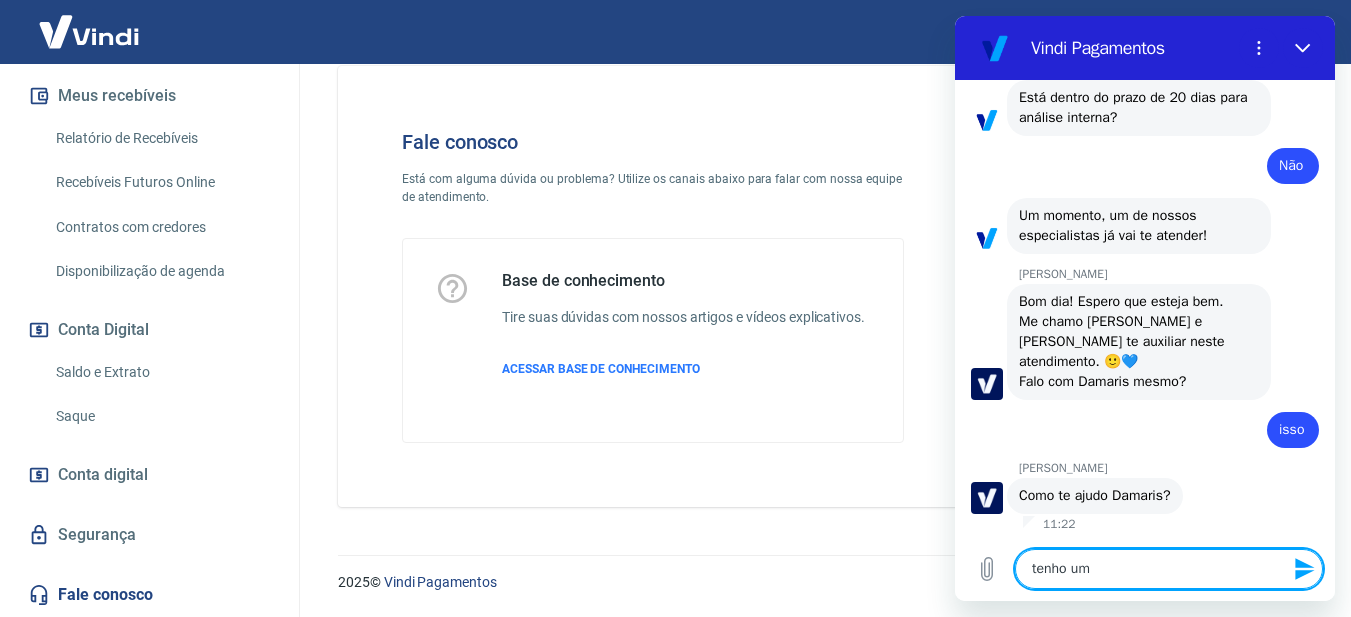type on "tenho um" 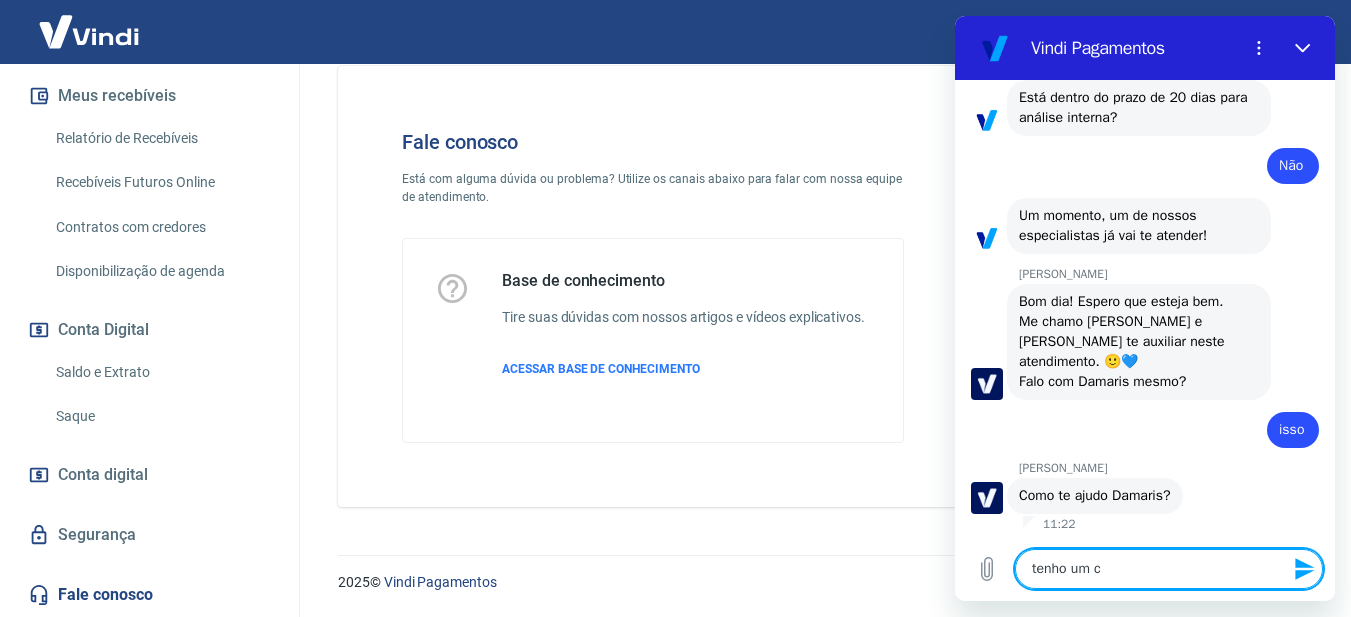 type on "tenho um ch" 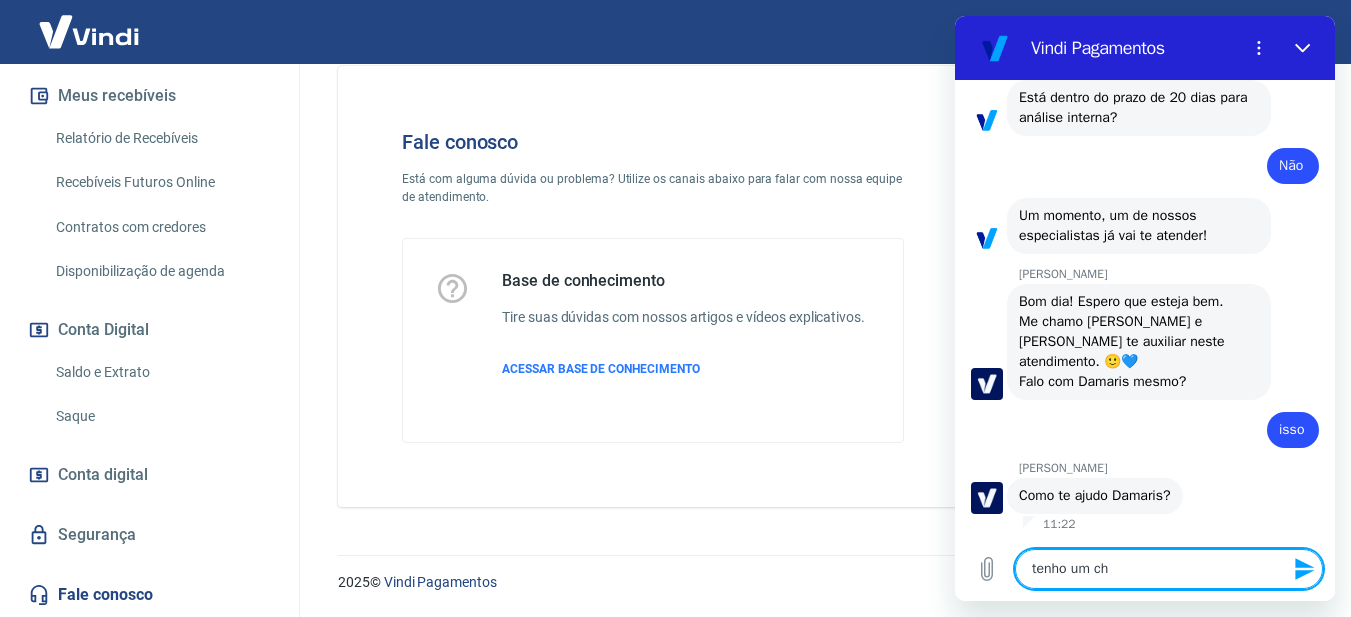 type on "tenho um cha" 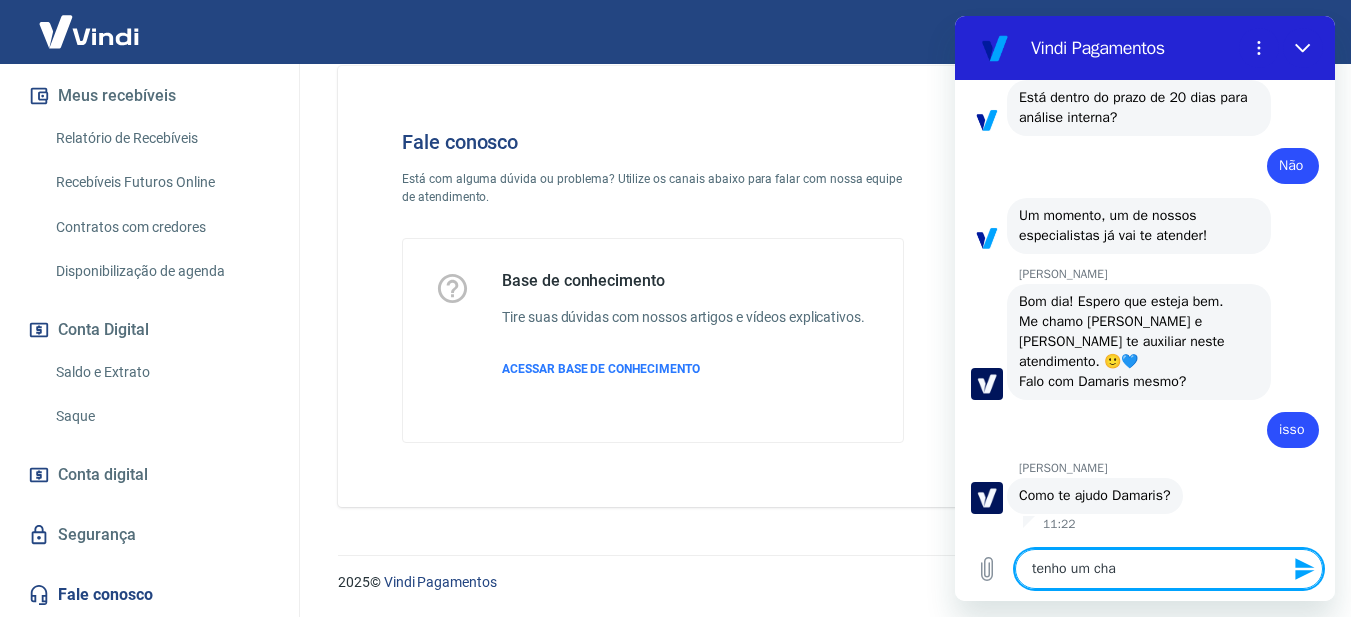 type on "tenho um char" 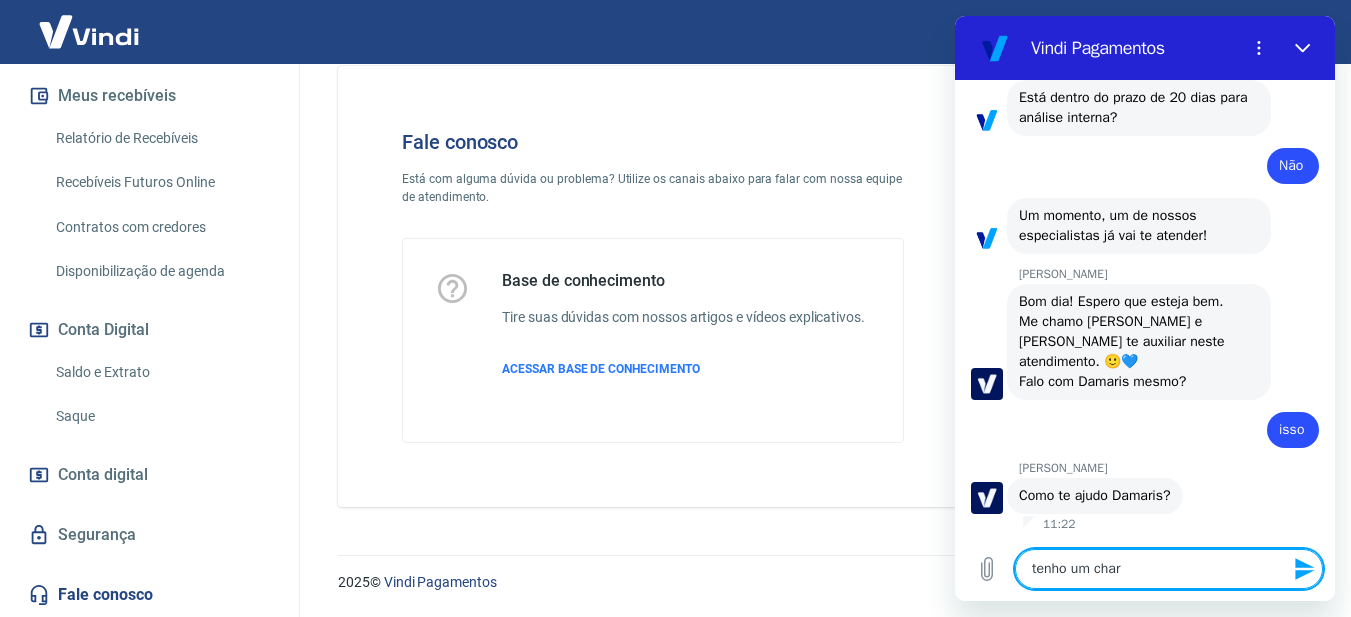 type on "tenho um charg" 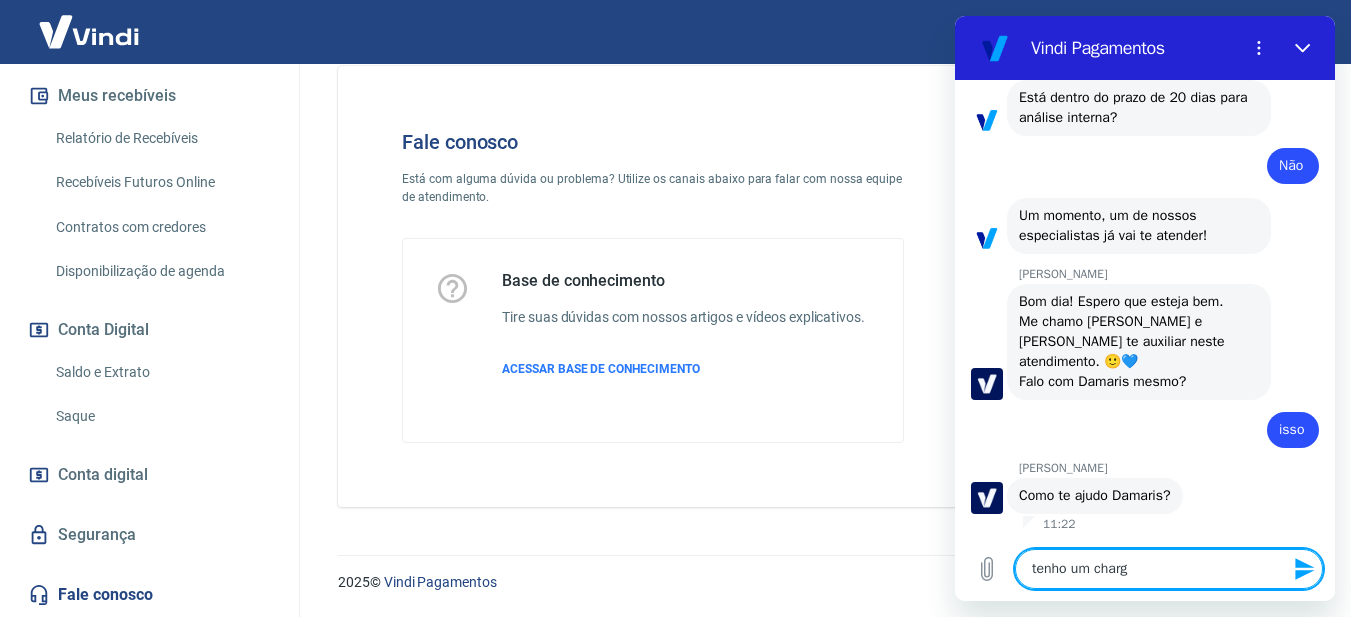 type on "tenho um charge" 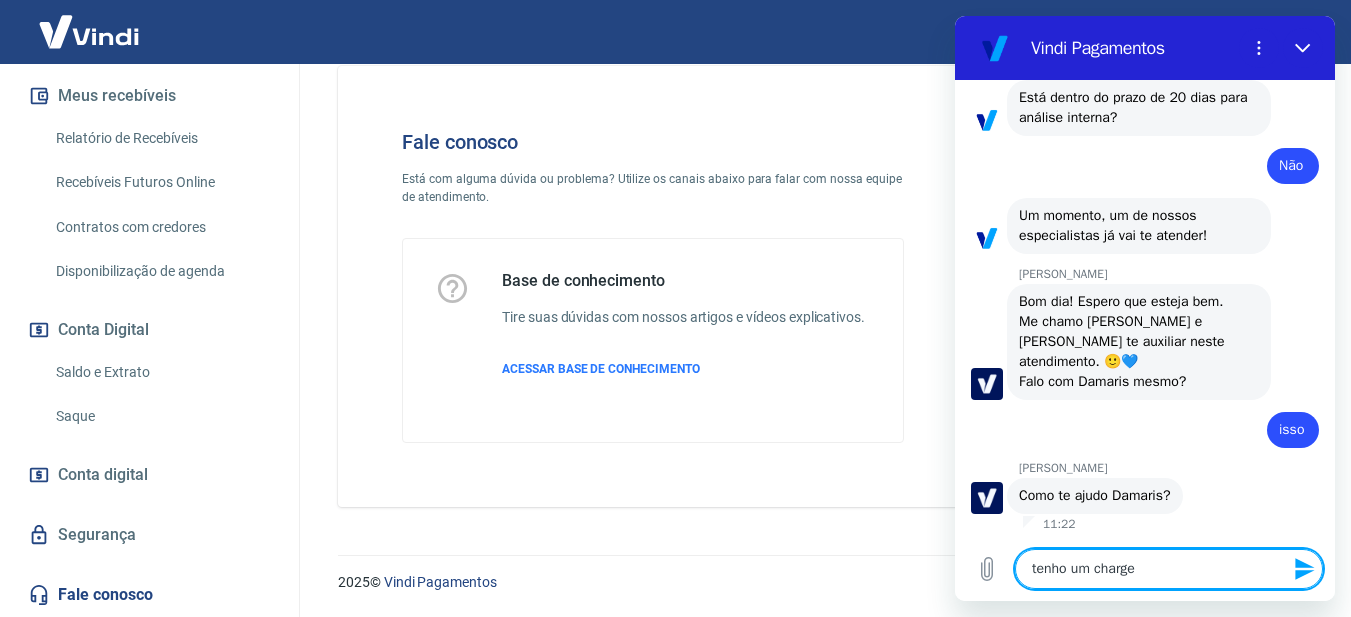 type on "tenho um chargeb" 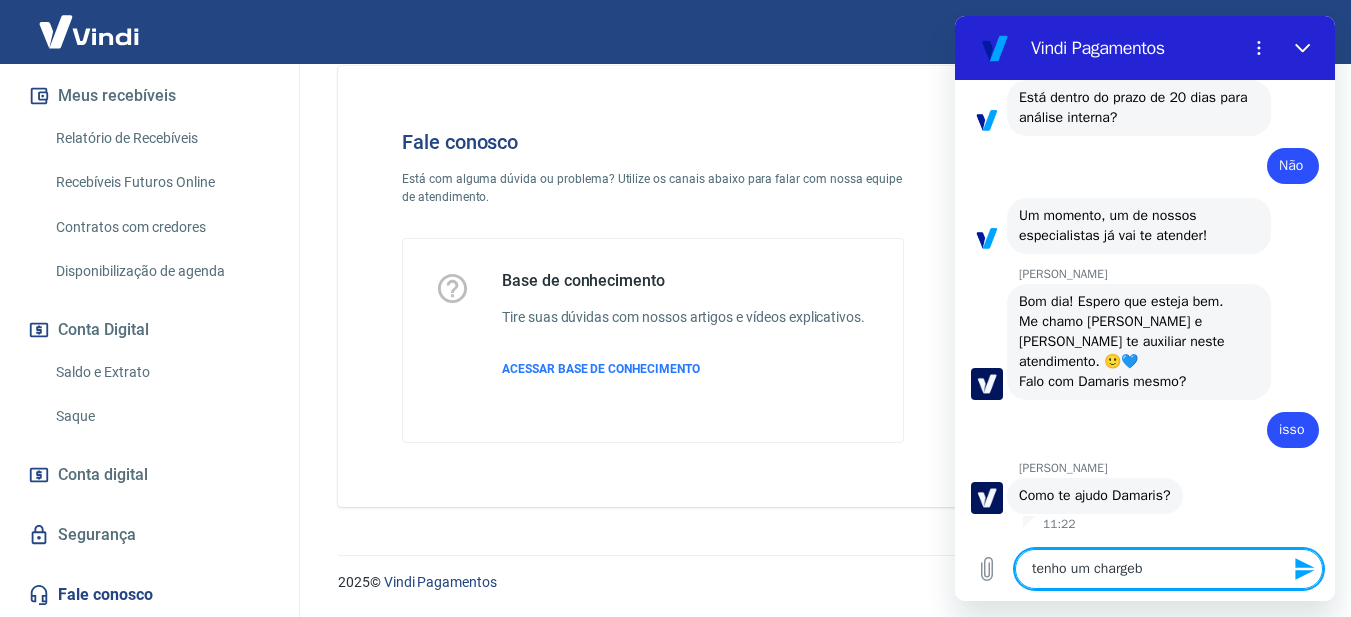 type on "tenho um chargeba" 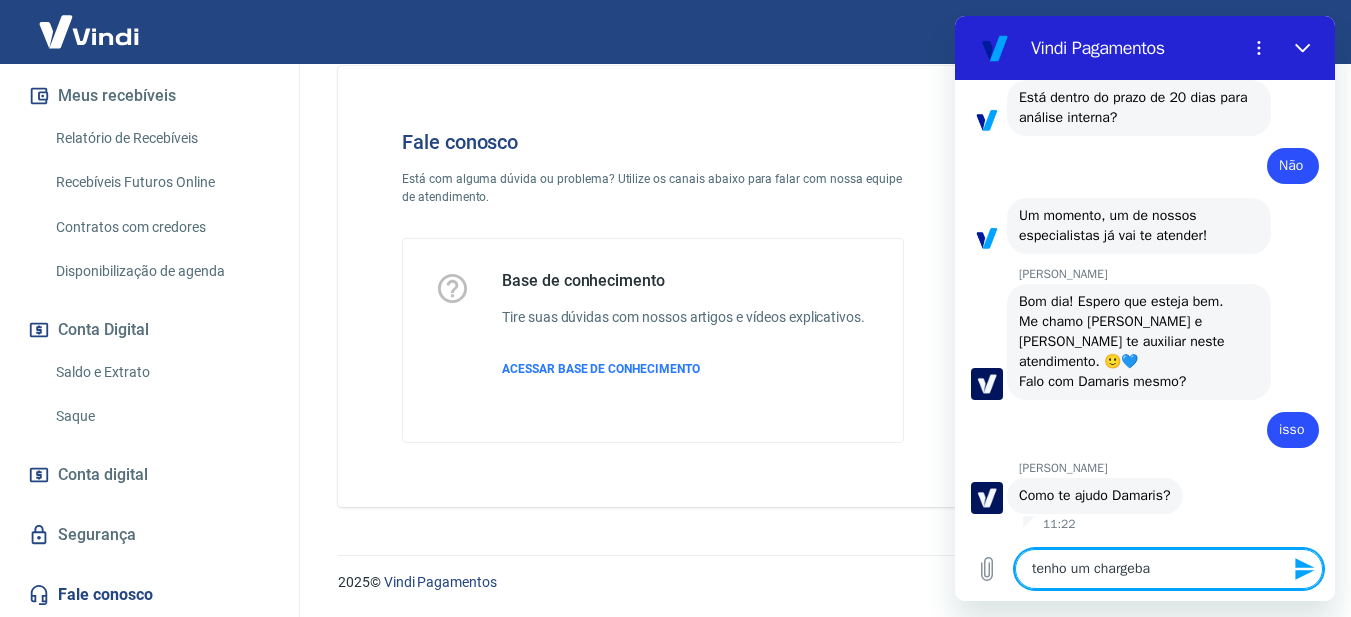 type on "tenho um chargebac" 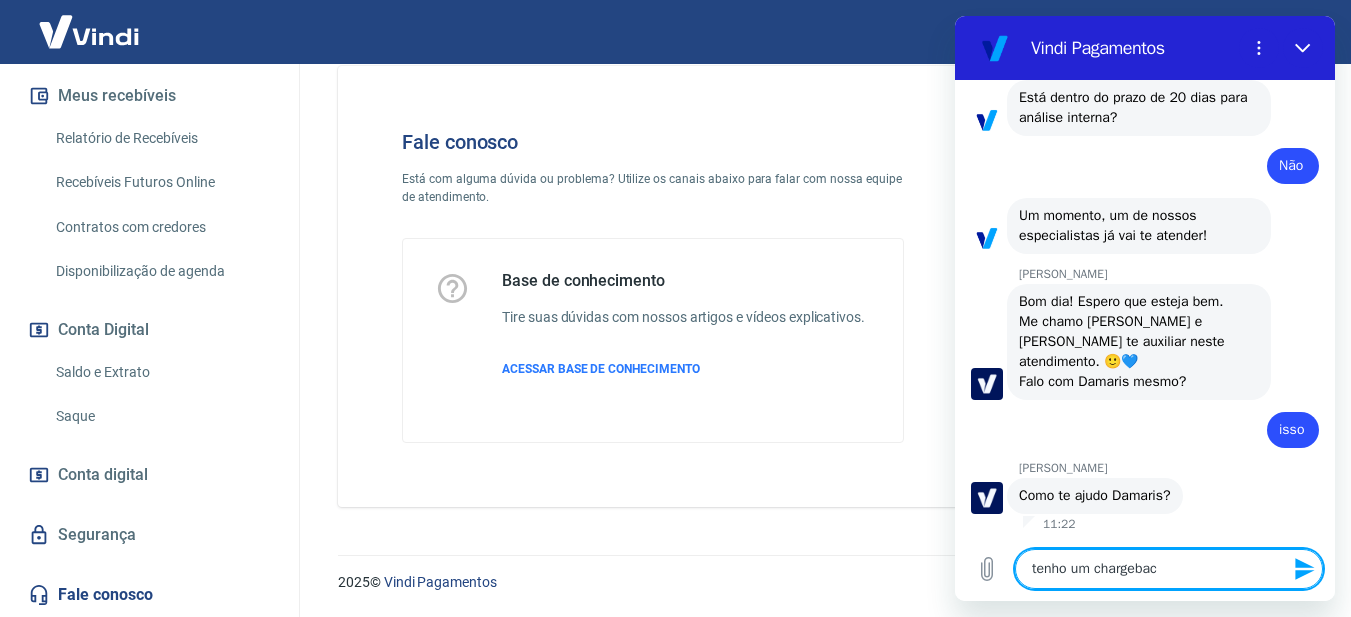 type on "tenho um chargeback" 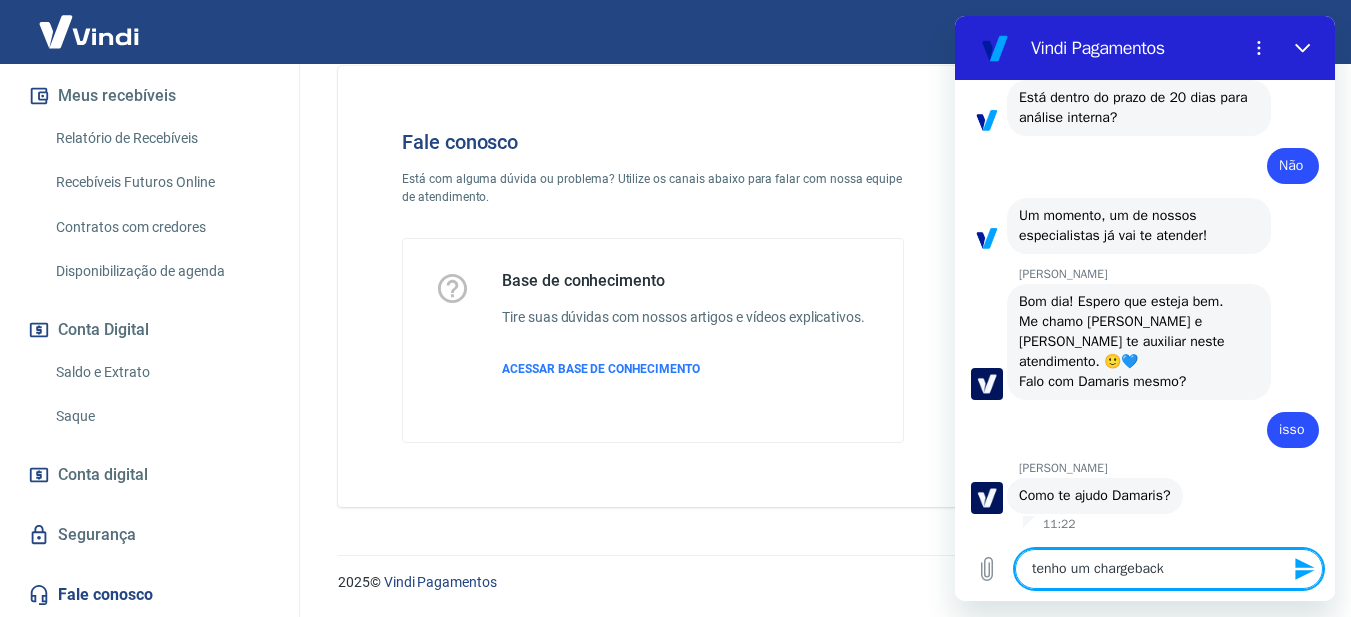 type on "tenho um chargeback" 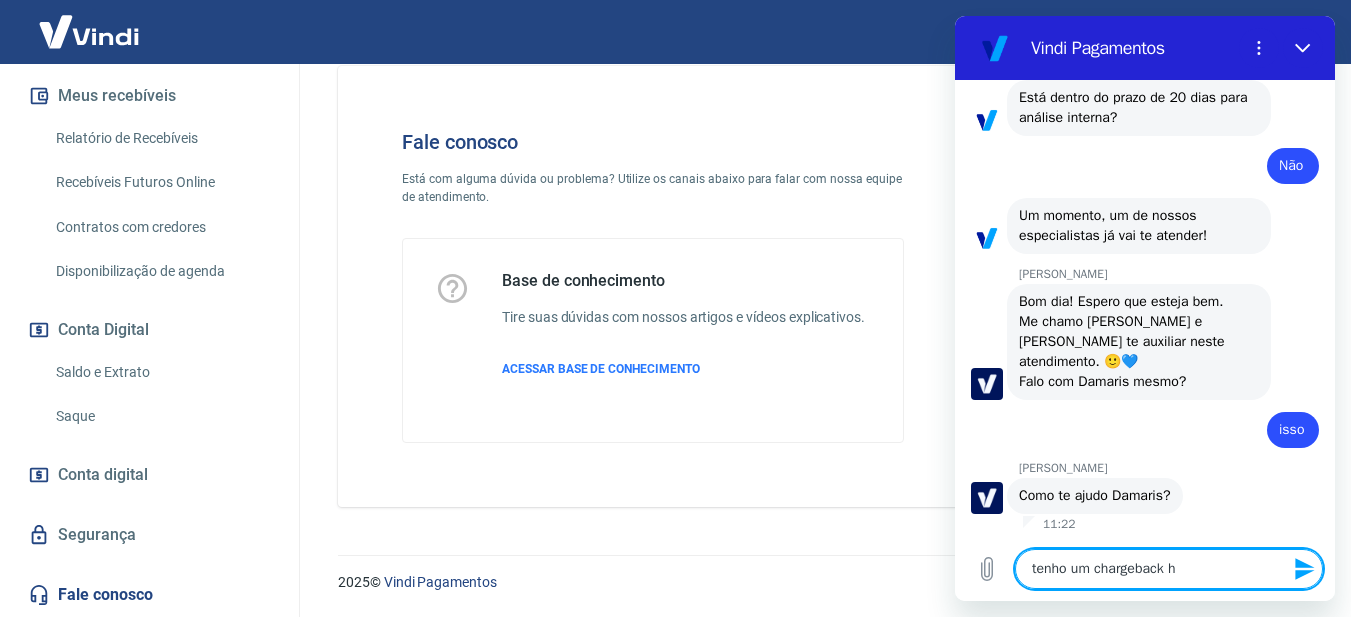 type on "x" 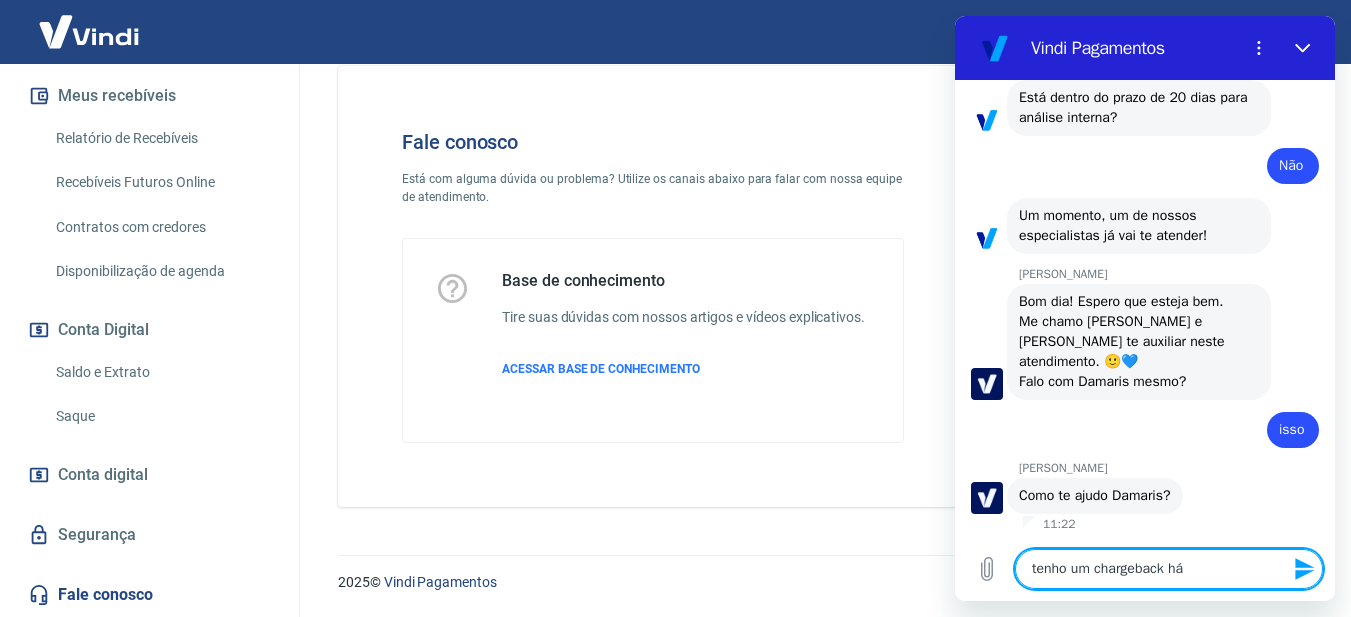 type on "tenho um chargeback há" 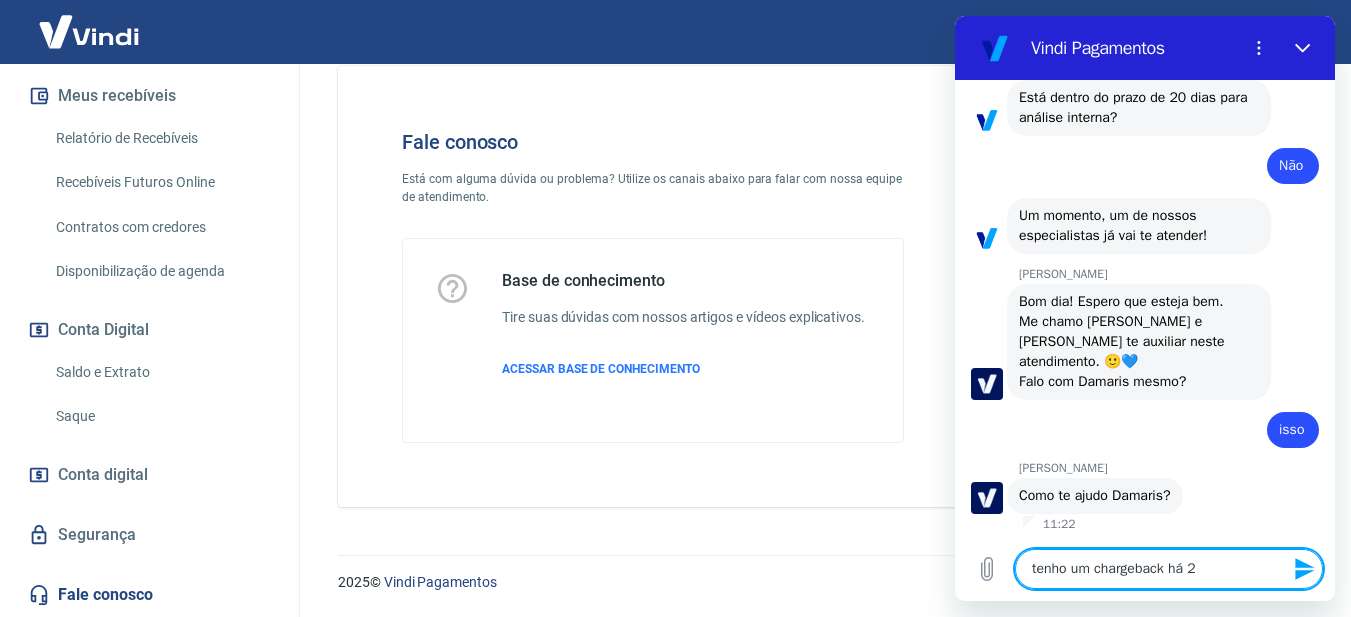 type on "tenho um chargeback há 21" 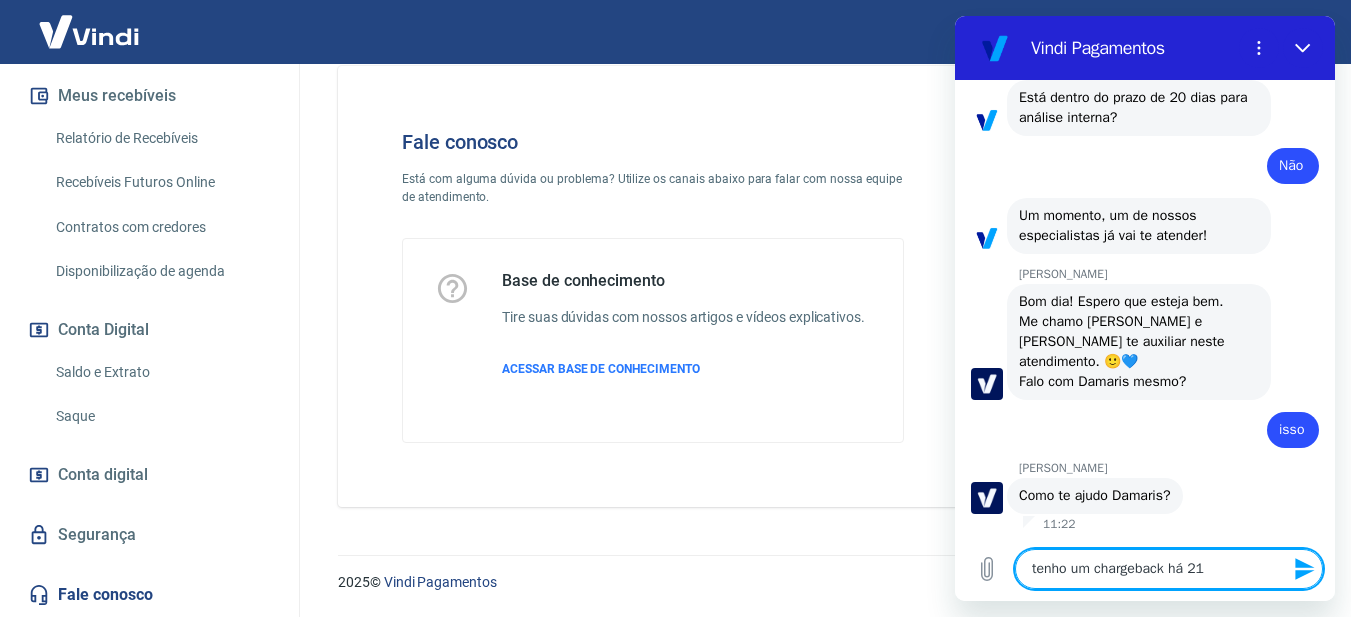 type on "tenho um chargeback há 21" 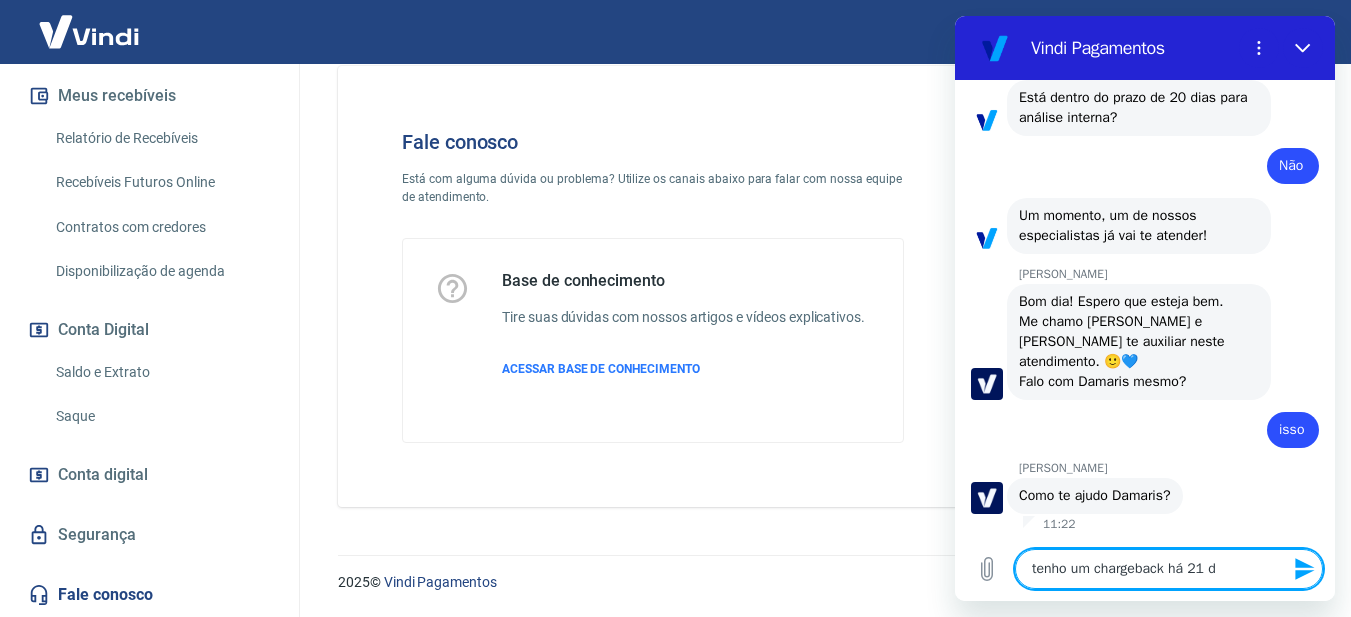 type on "tenho um chargeback há 21 di" 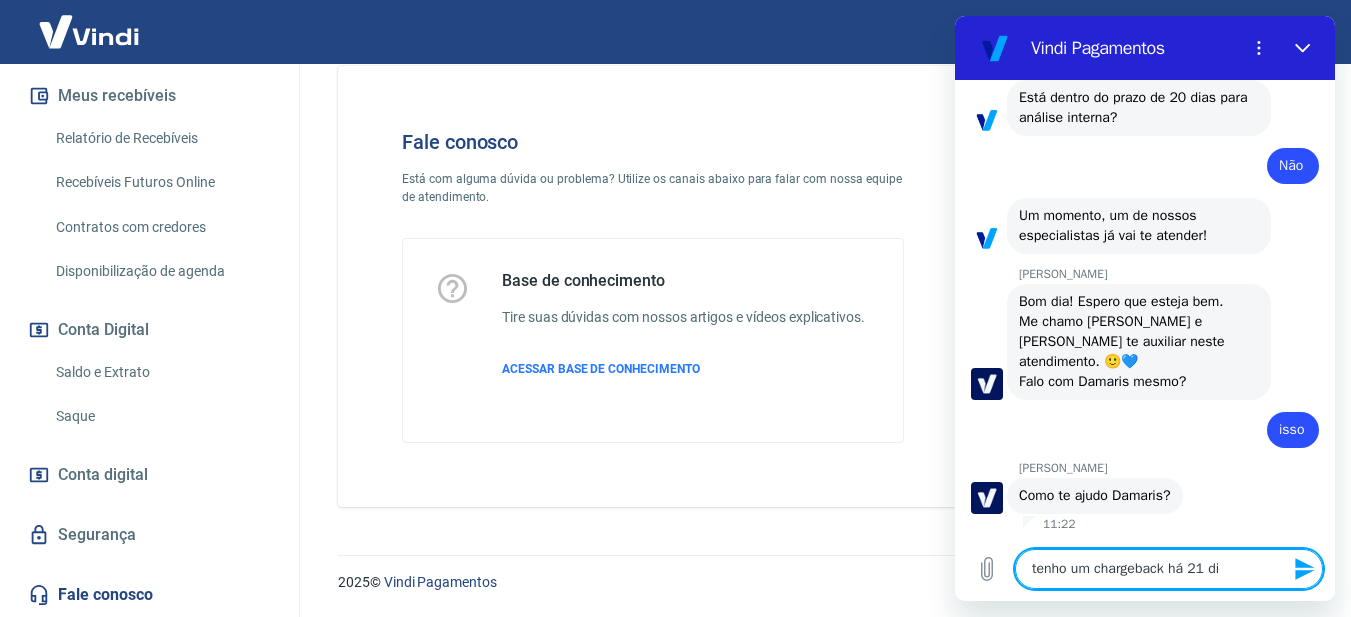 type on "tenho um chargeback há 21 dia" 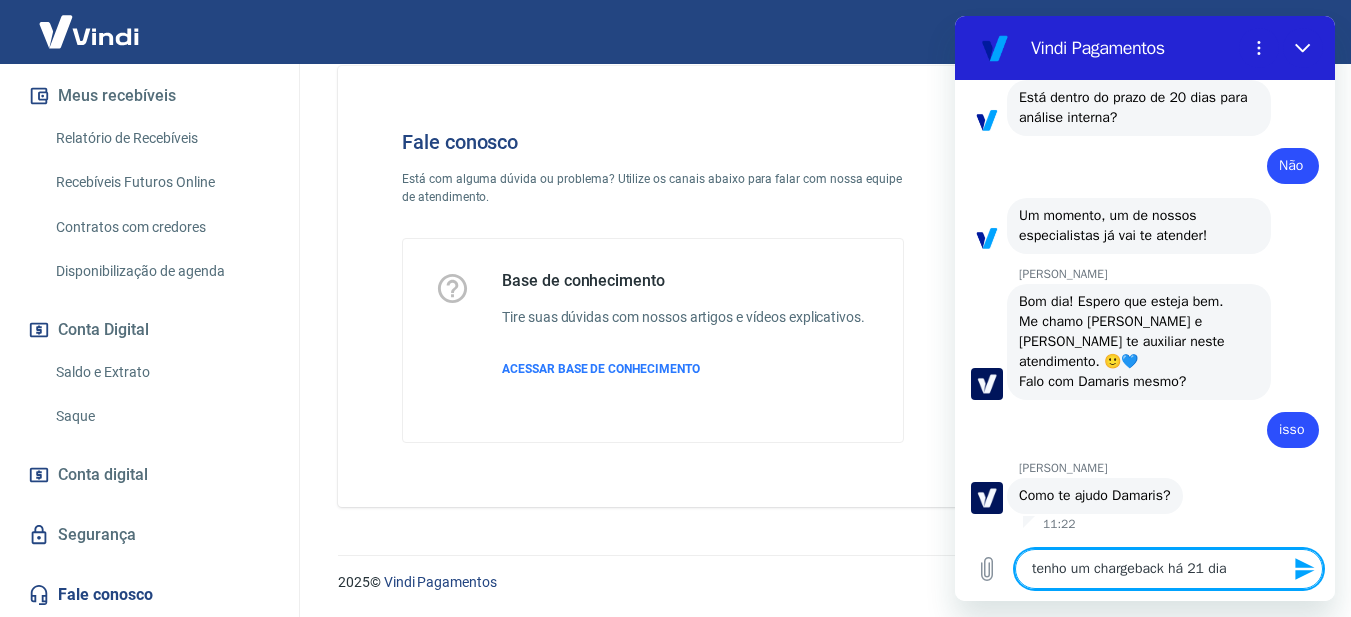 type on "tenho um chargeback há 21 dias" 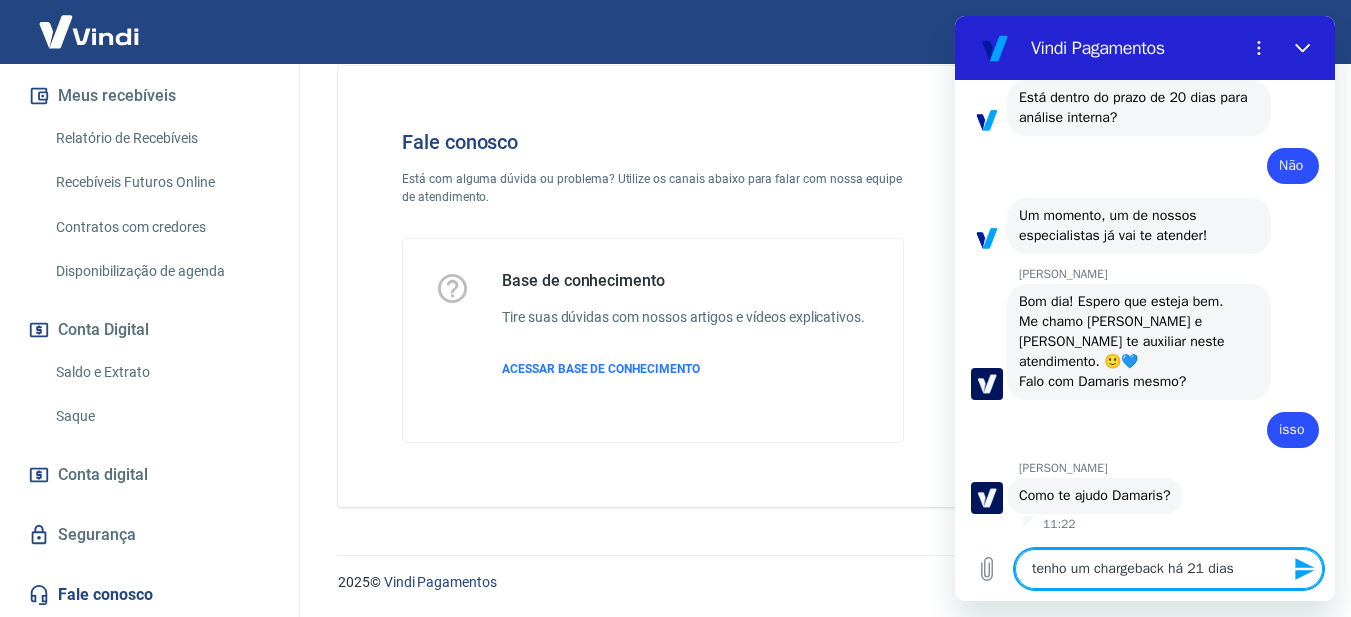 type on "tenho um chargeback há 21 dias" 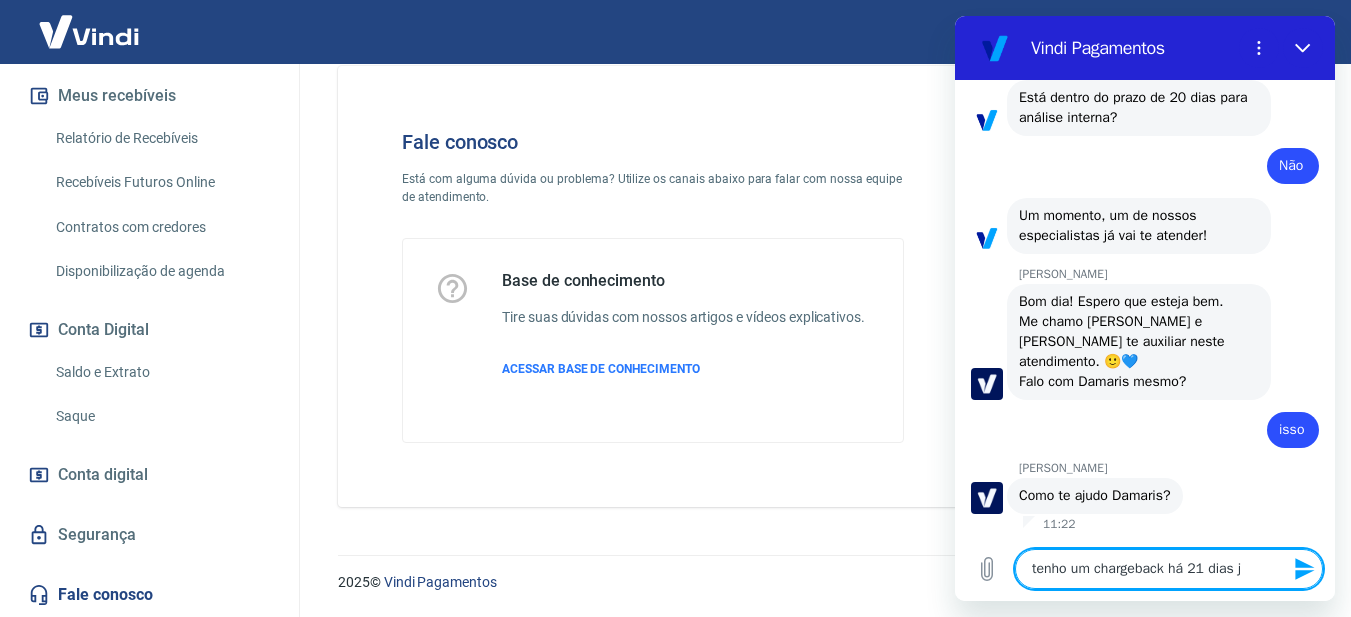 type on "tenho um chargeback há 21 dias ja" 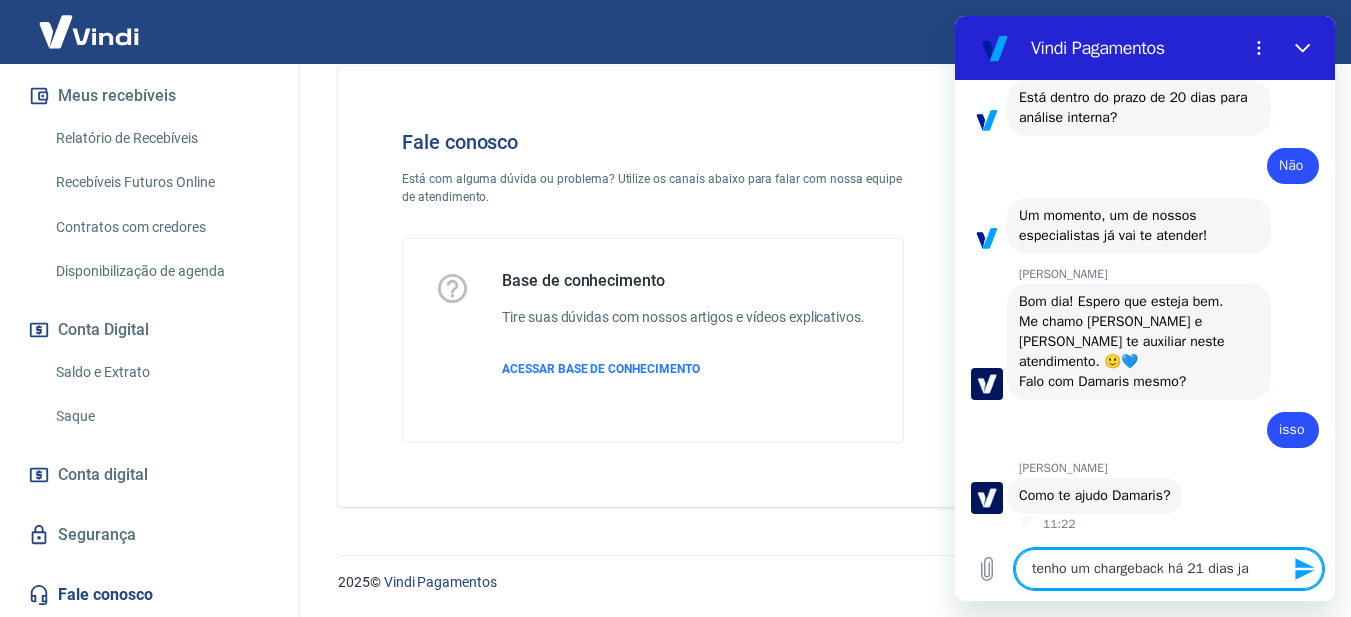 type 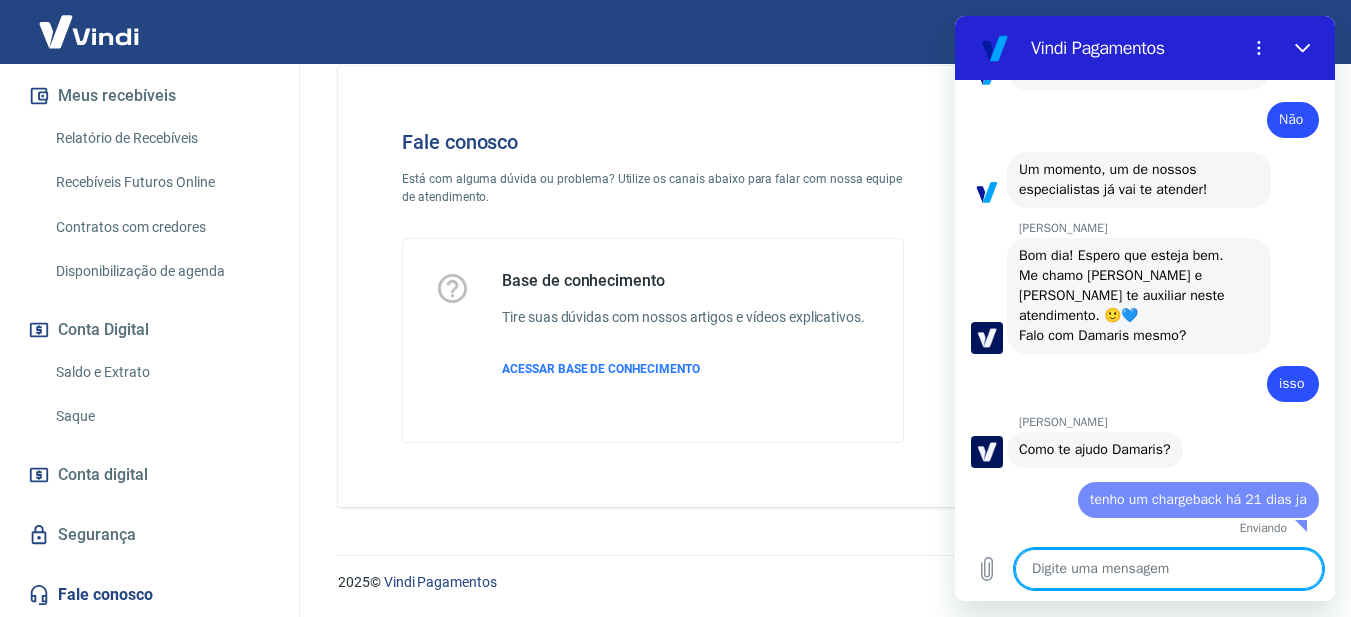 type on "x" 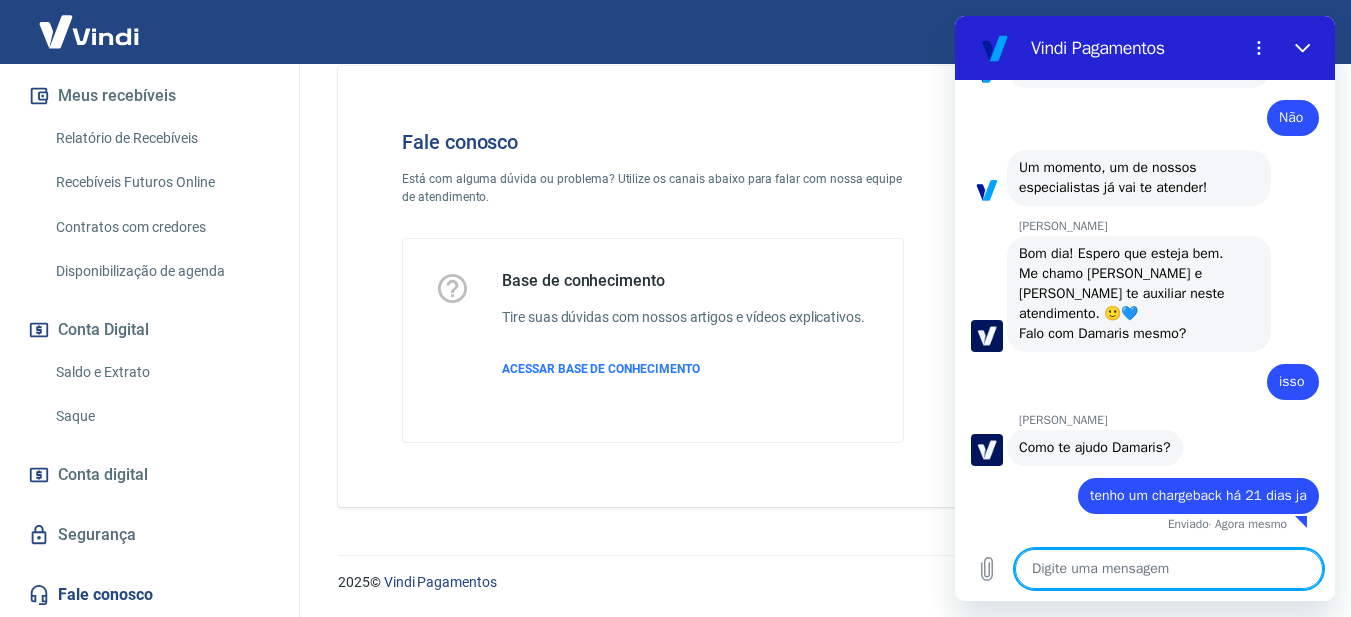 scroll, scrollTop: 1830, scrollLeft: 0, axis: vertical 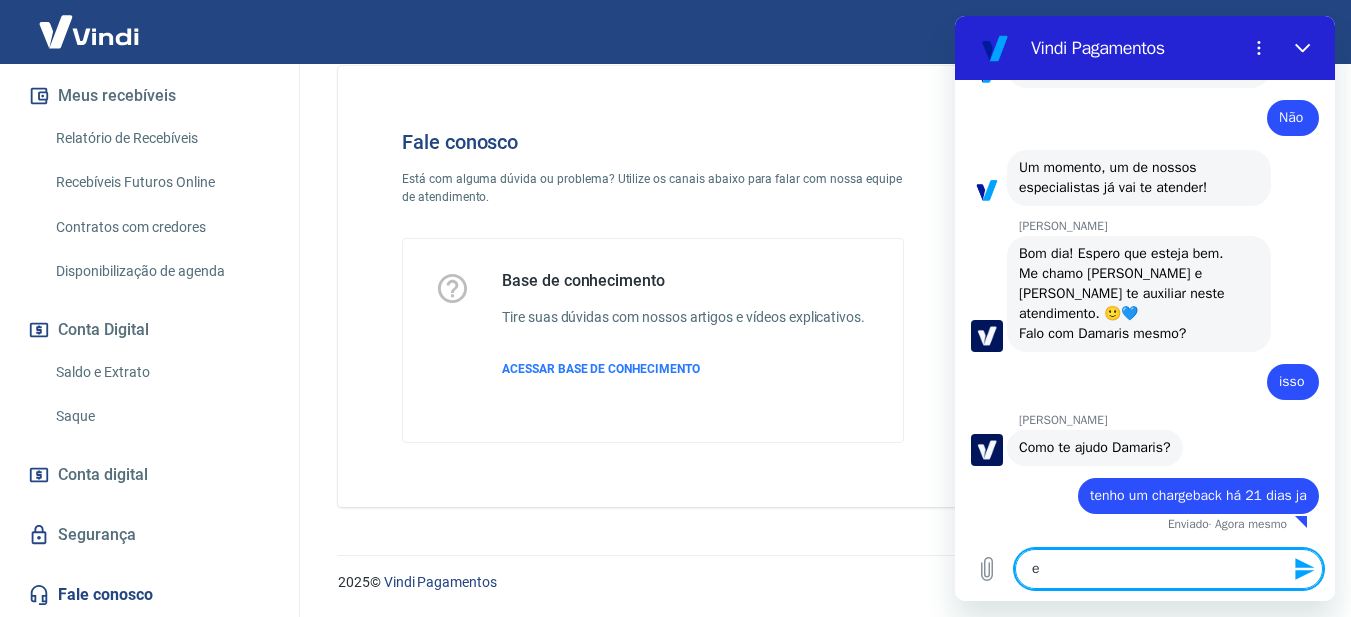 type on "e" 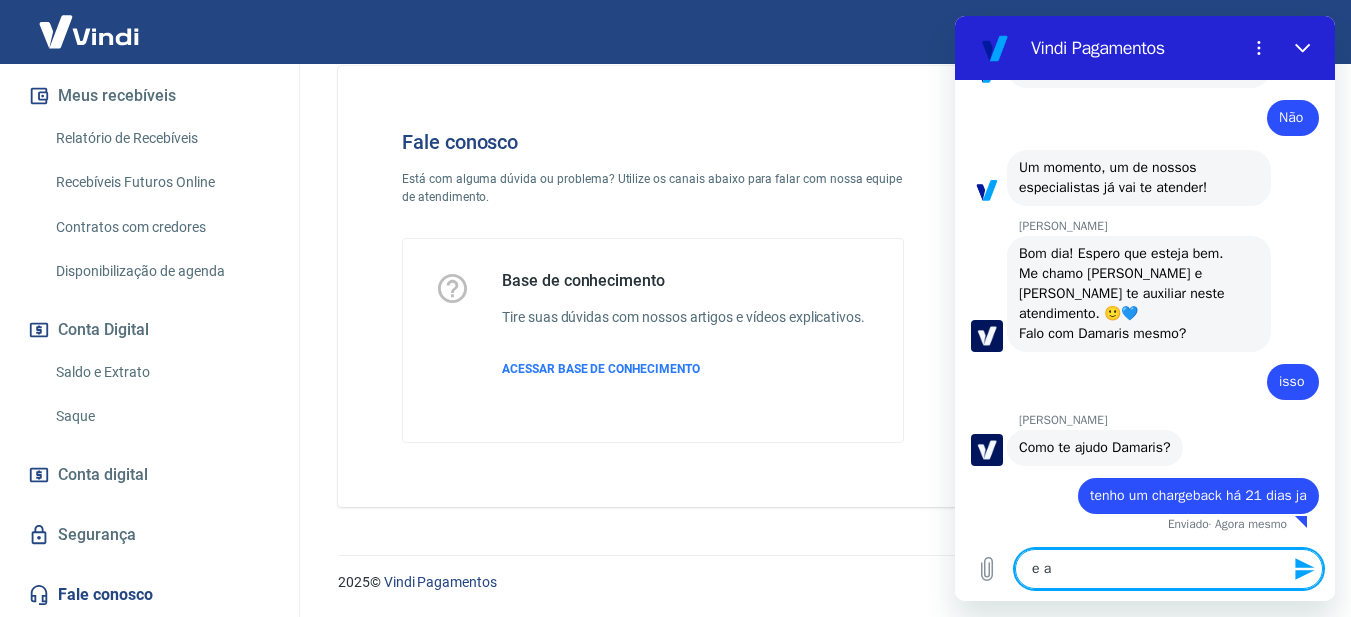 type on "x" 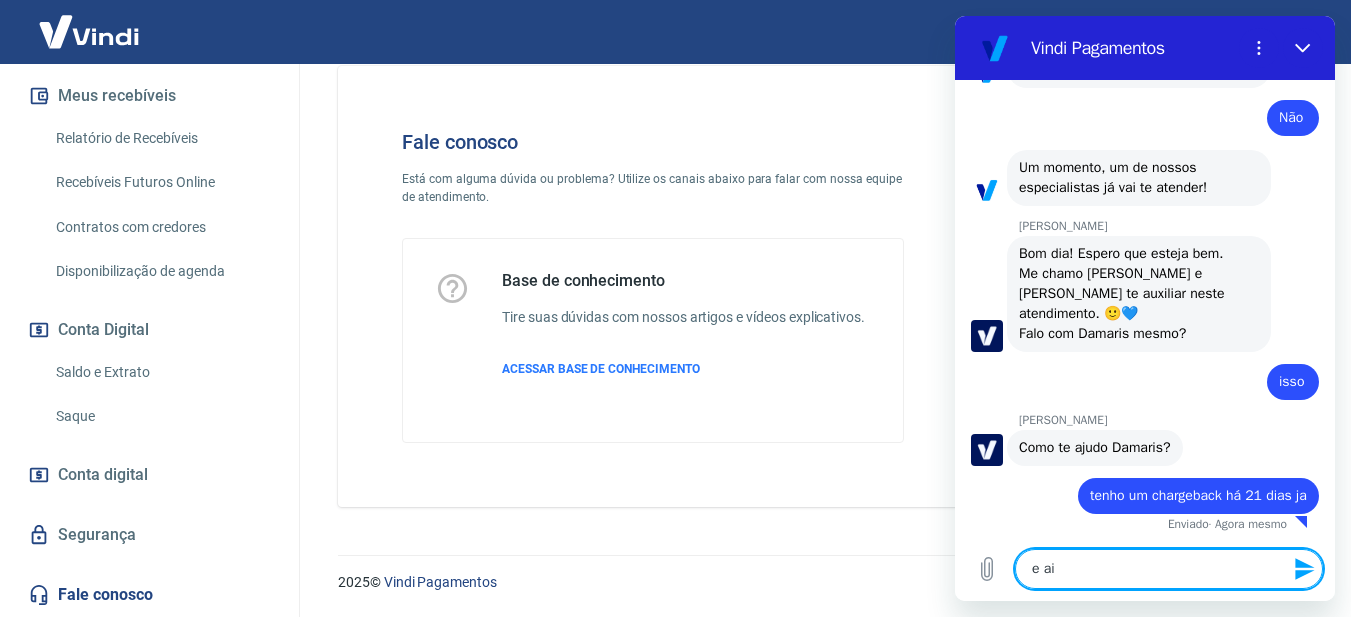 type on "e ain" 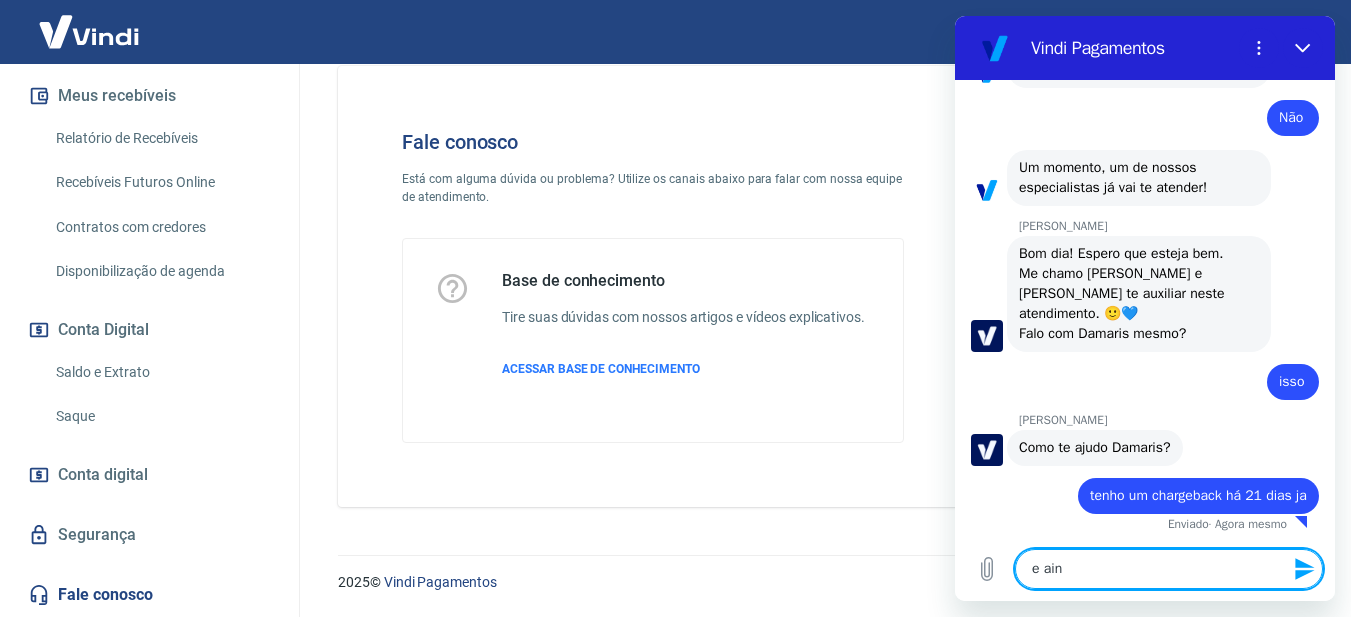 type on "e aind" 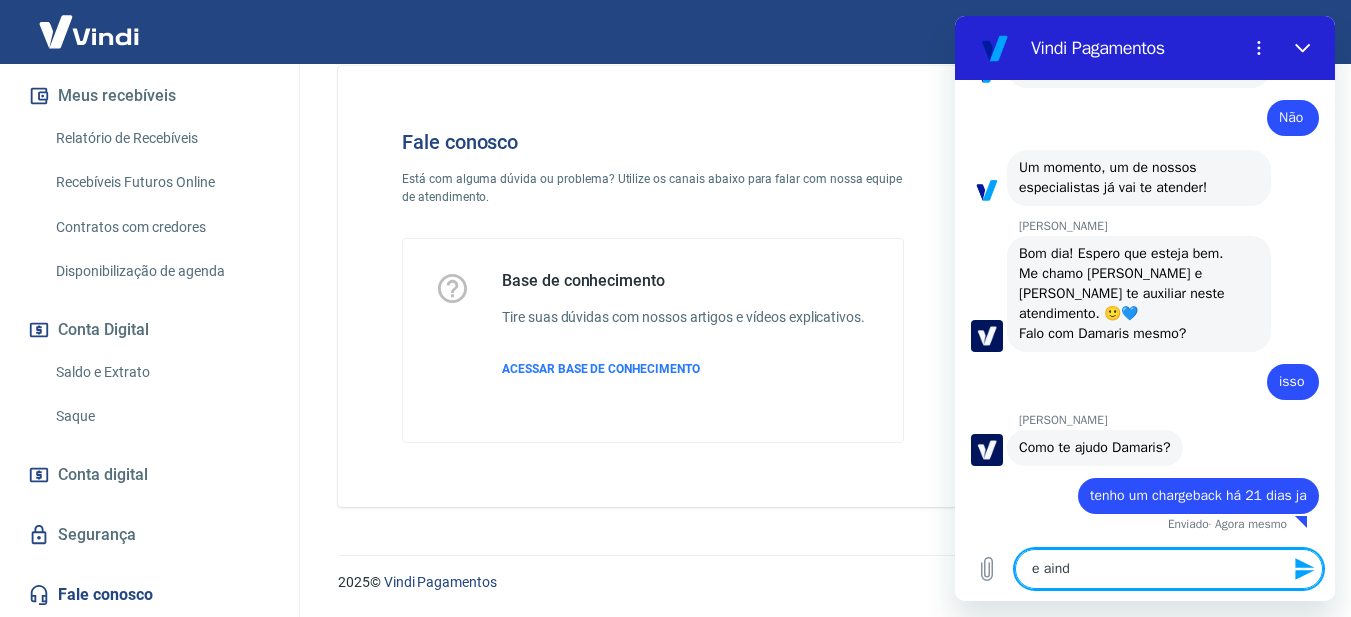 type on "e ainda" 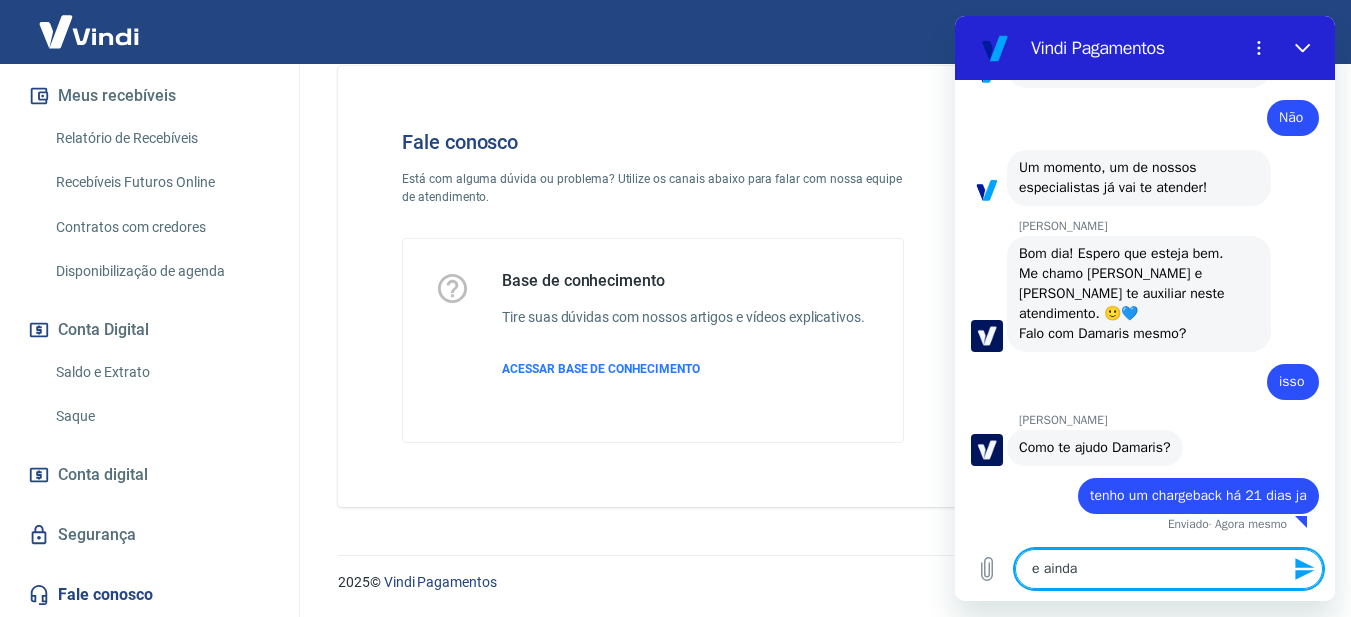 type on "e ainda" 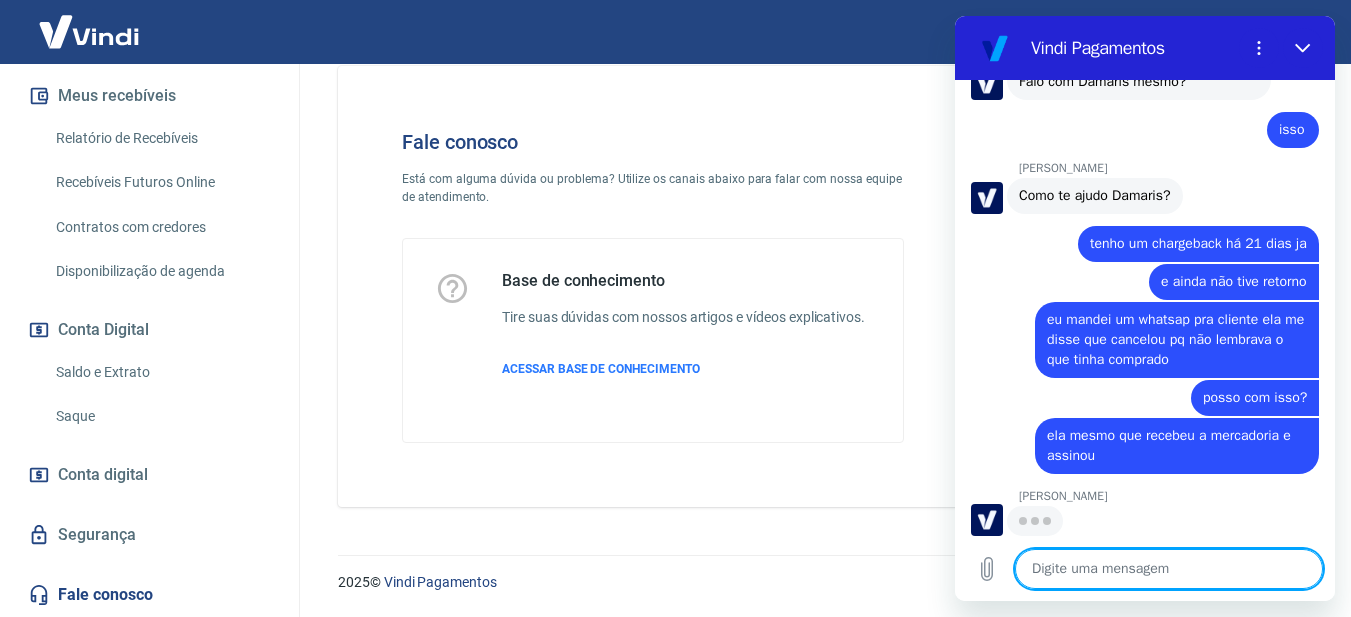 scroll, scrollTop: 2080, scrollLeft: 0, axis: vertical 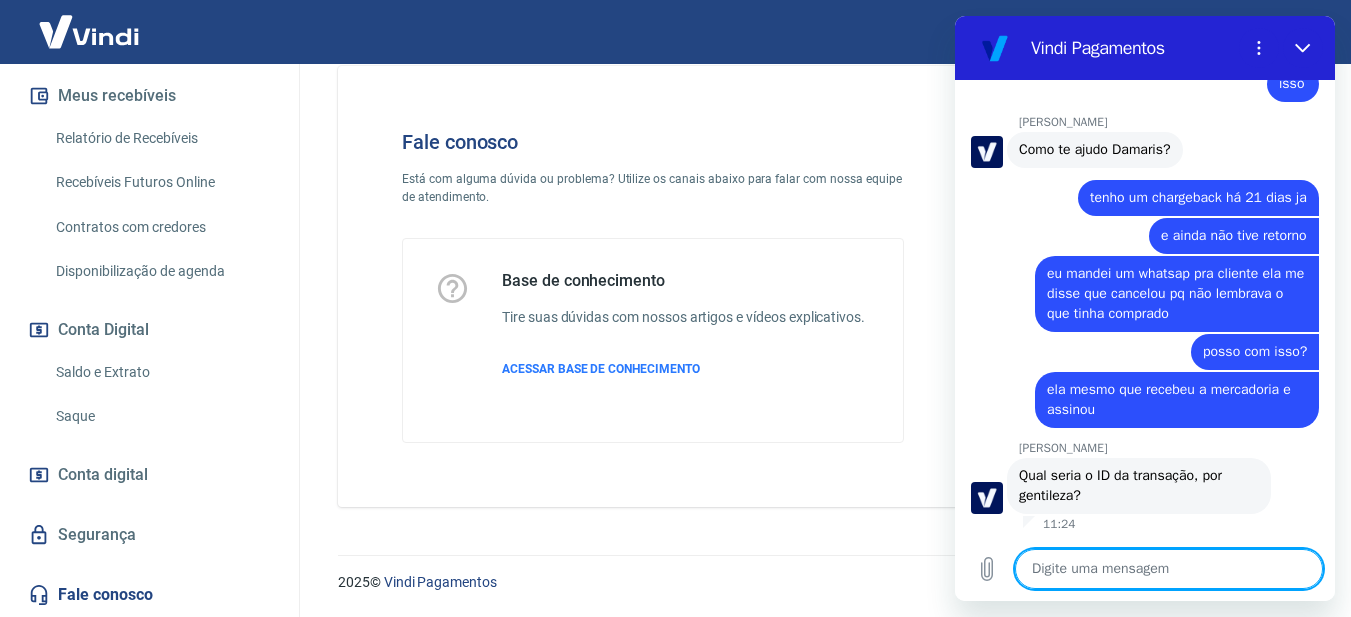 click at bounding box center [1169, 569] 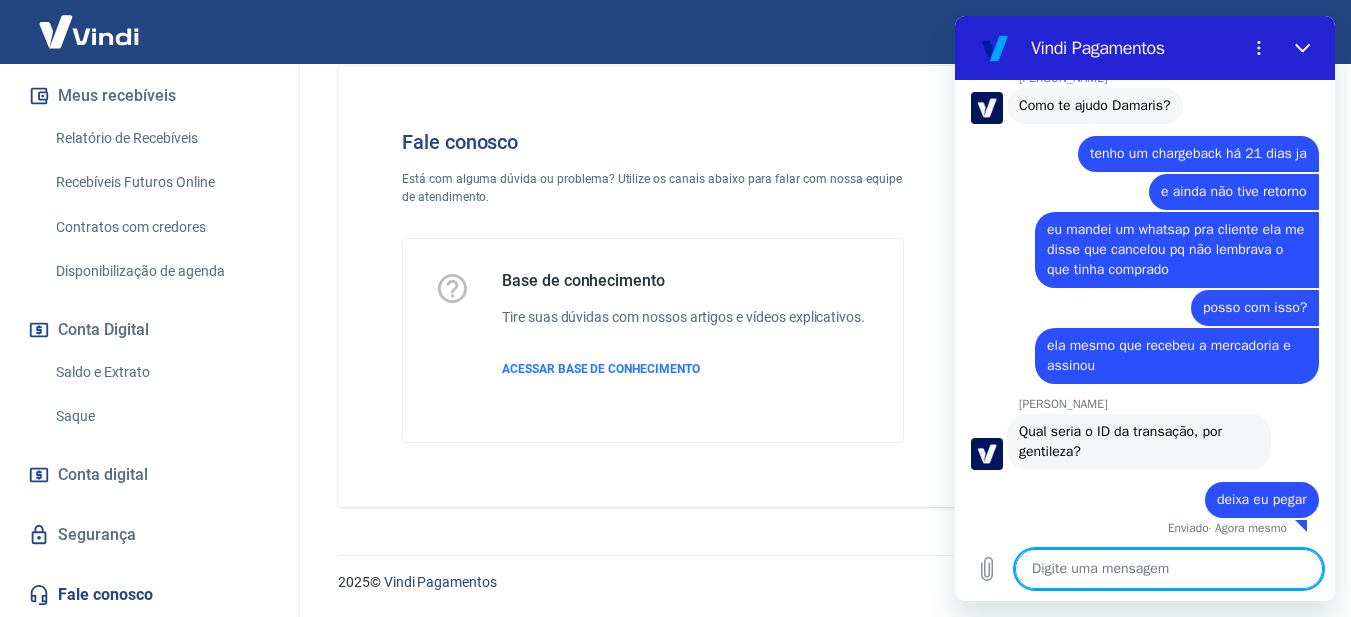 scroll, scrollTop: 2176, scrollLeft: 0, axis: vertical 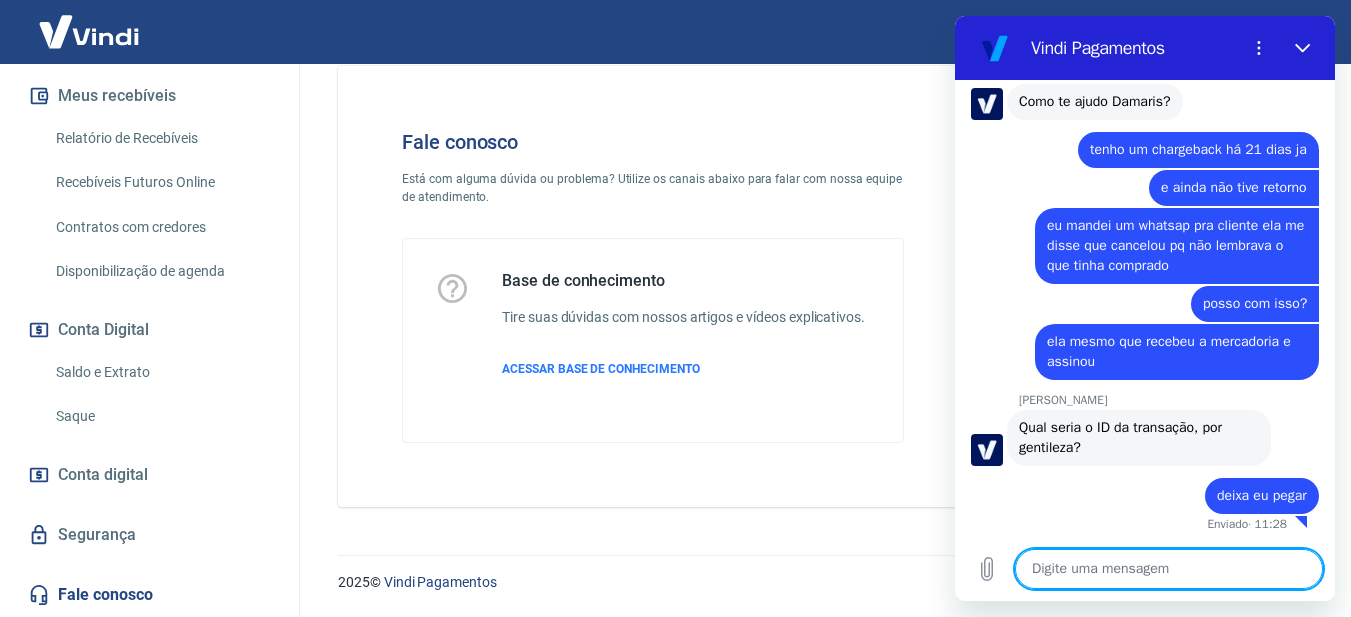click at bounding box center [1169, 569] 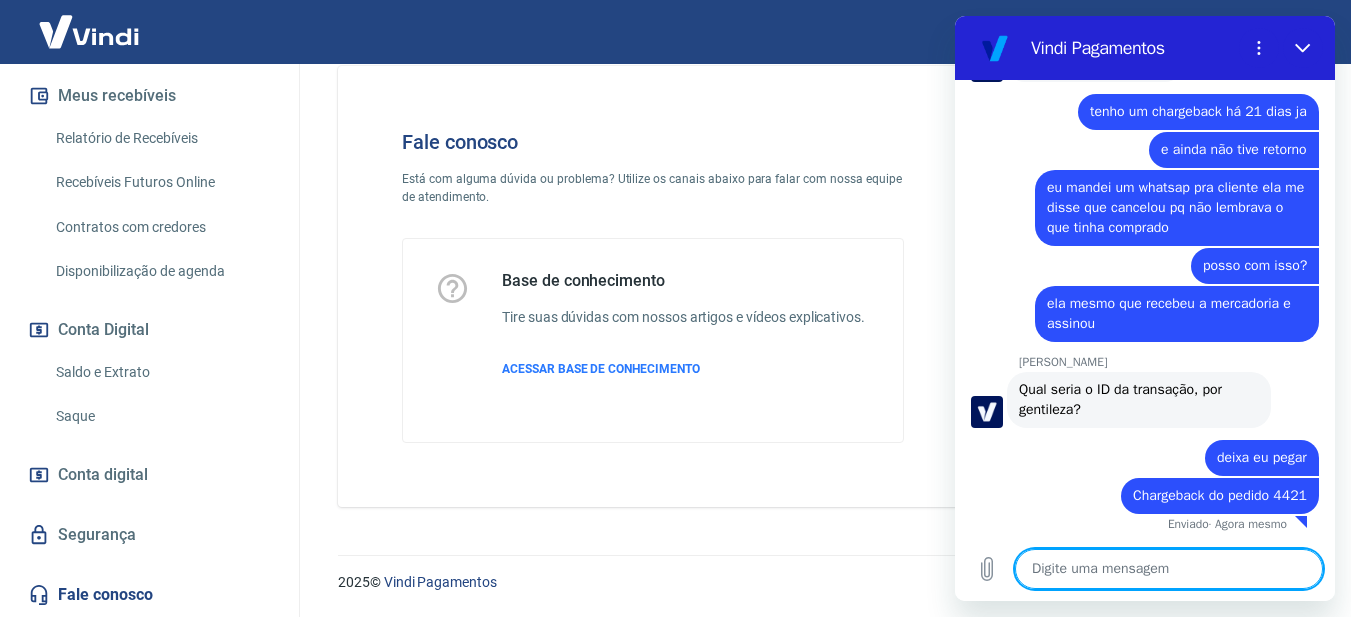 scroll, scrollTop: 2214, scrollLeft: 0, axis: vertical 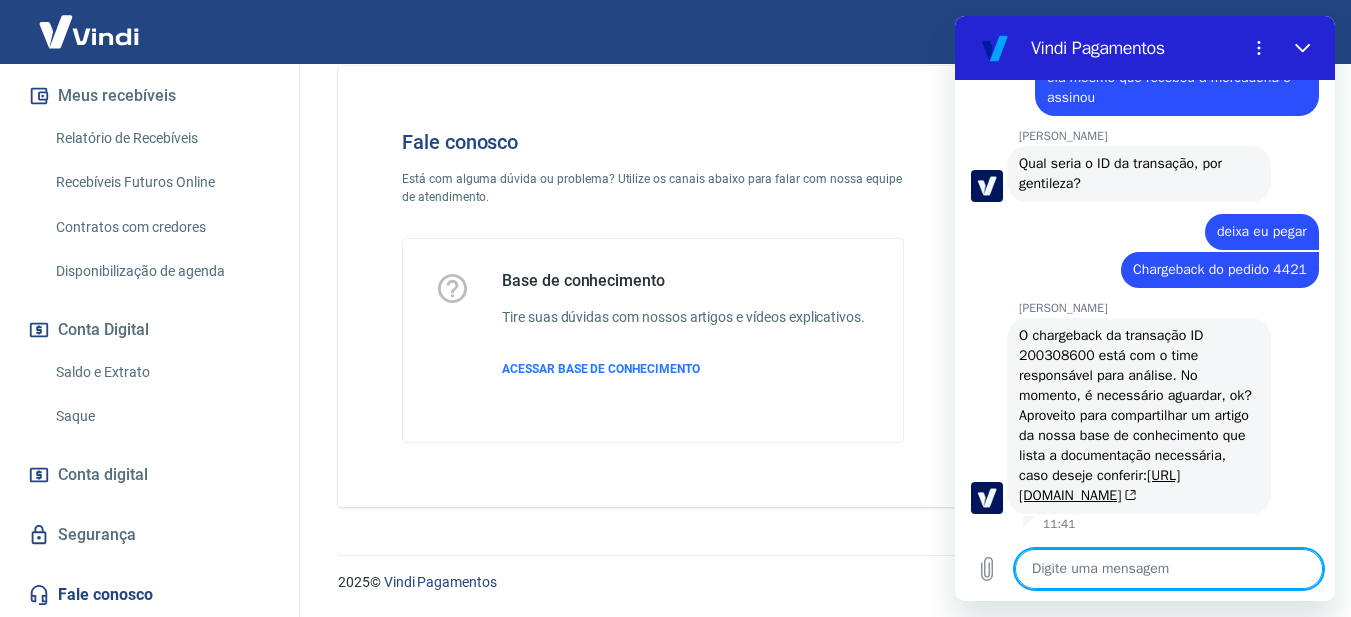click at bounding box center (1169, 569) 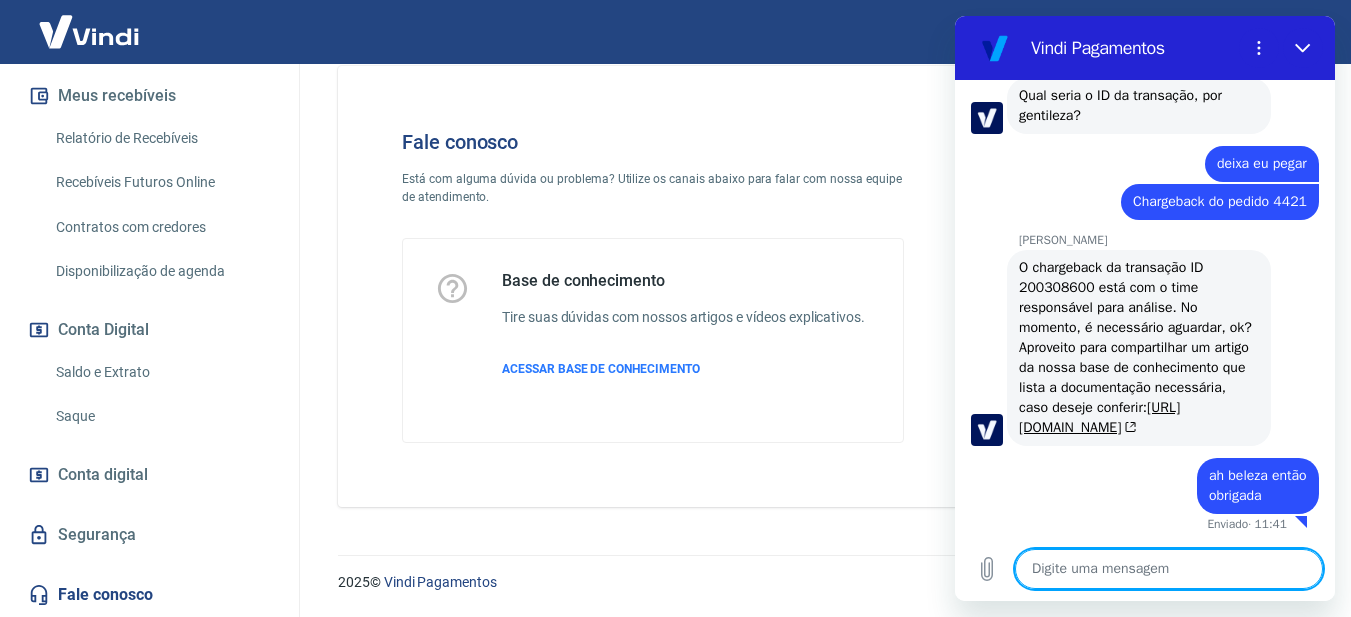scroll, scrollTop: 2648, scrollLeft: 0, axis: vertical 